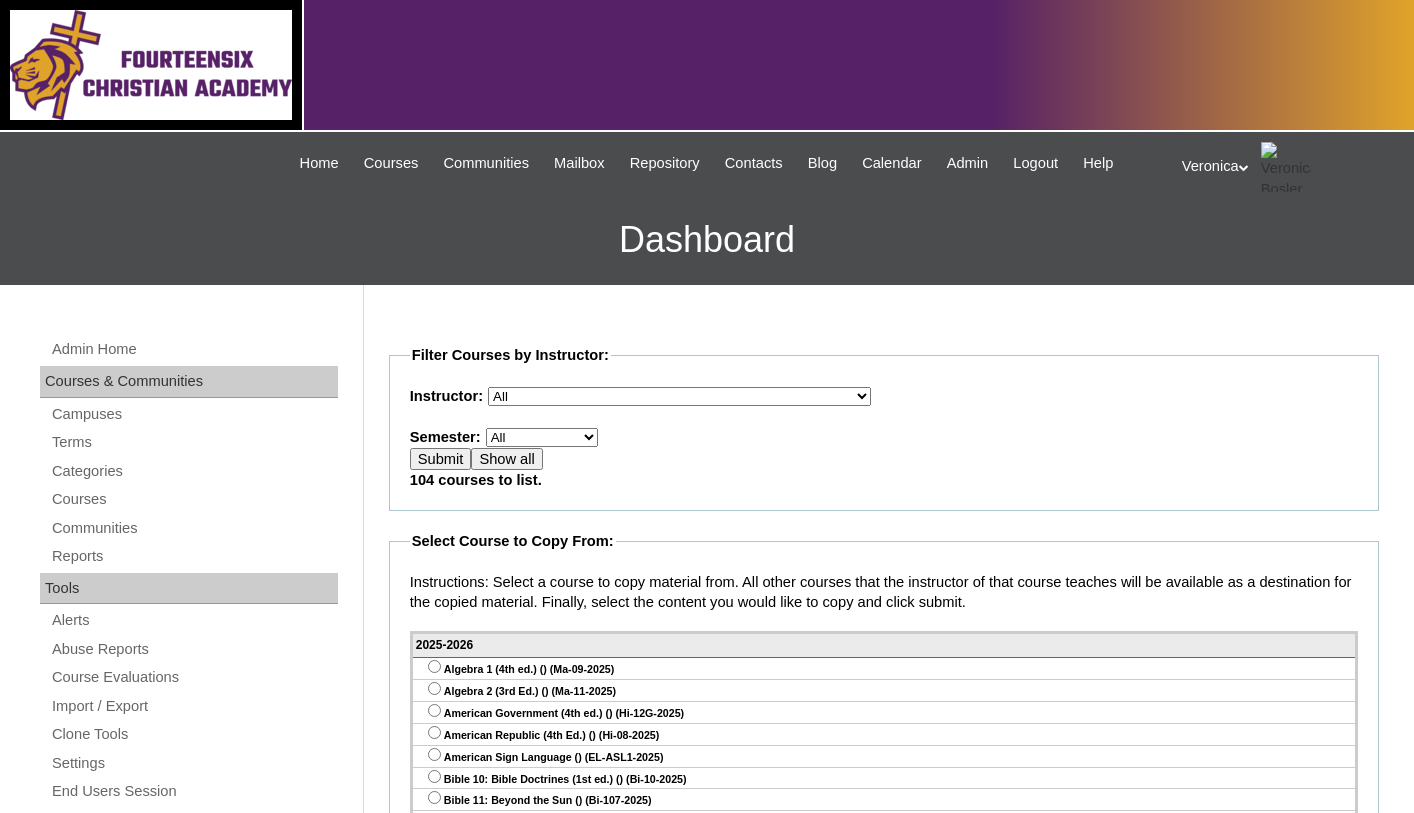 scroll, scrollTop: 290, scrollLeft: 0, axis: vertical 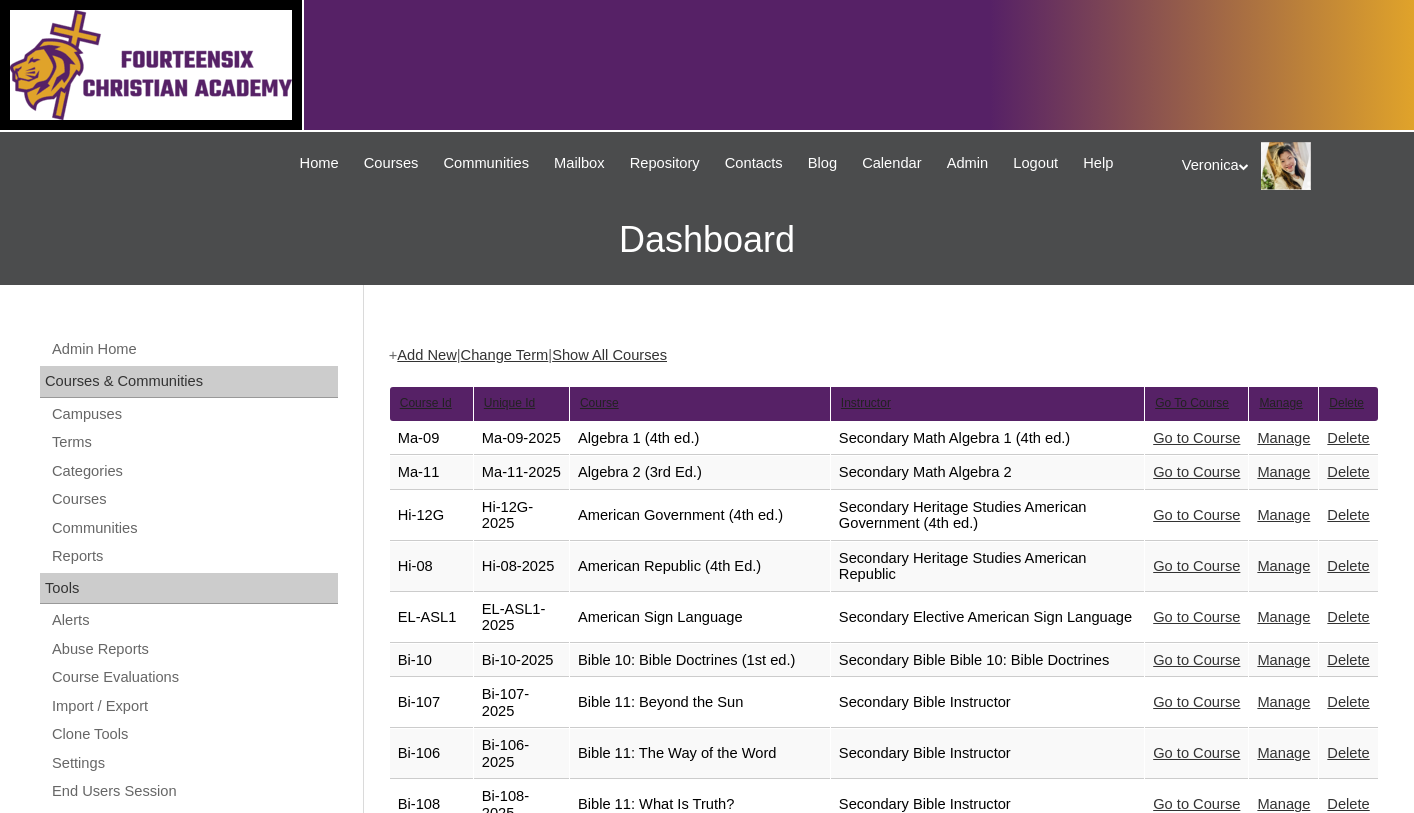 click at bounding box center [1244, 166] 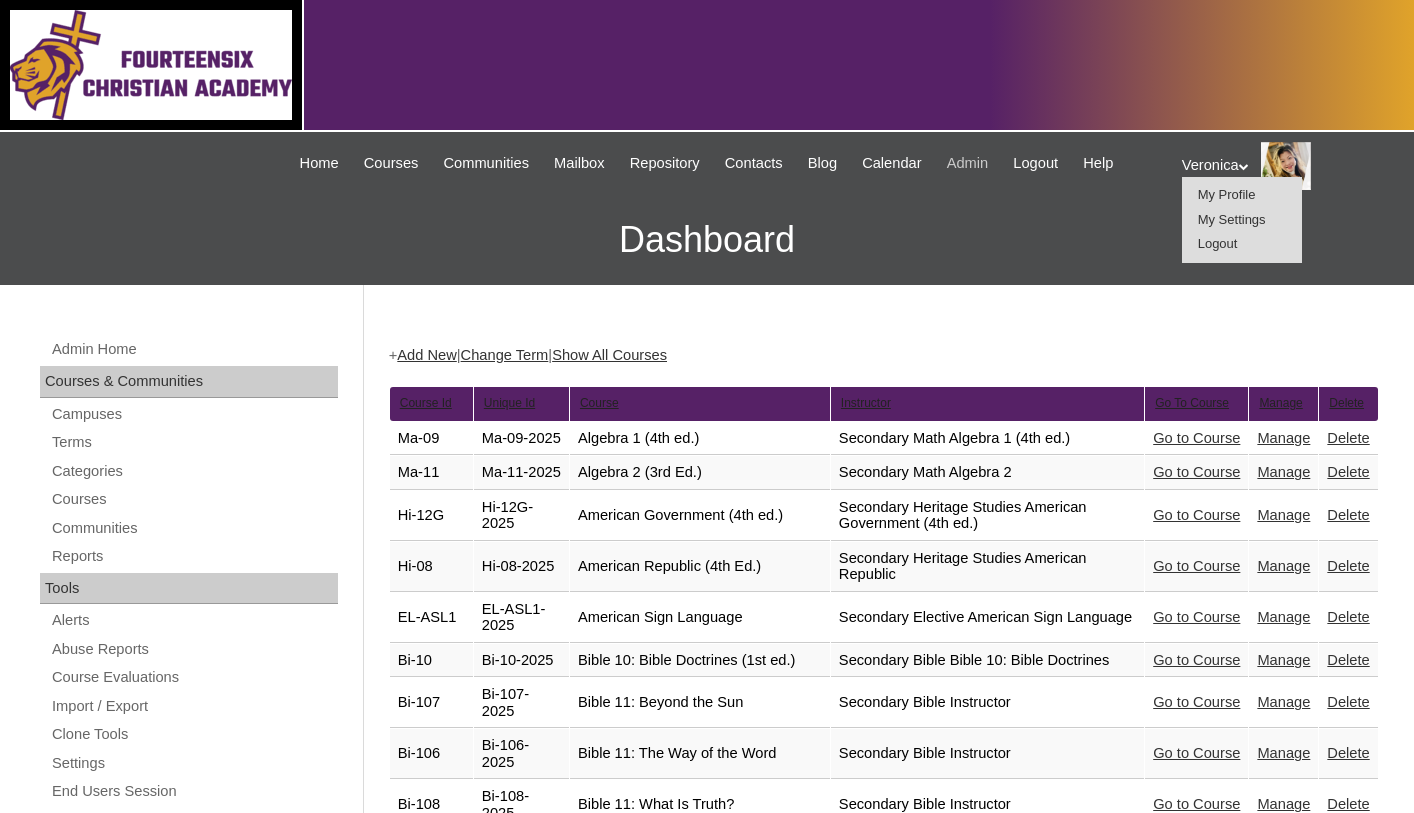 click on "Admin" at bounding box center [968, 163] 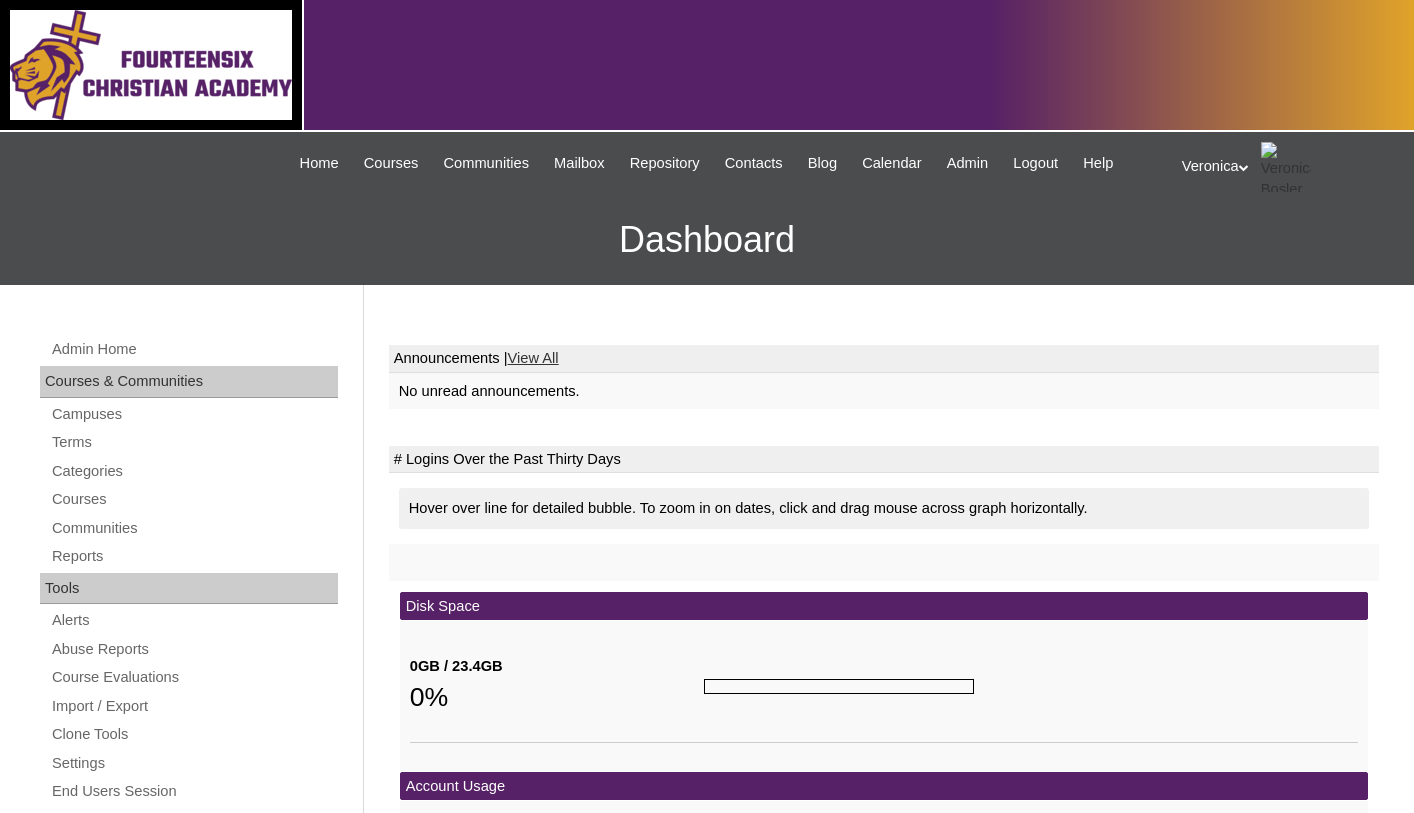 scroll, scrollTop: 0, scrollLeft: 0, axis: both 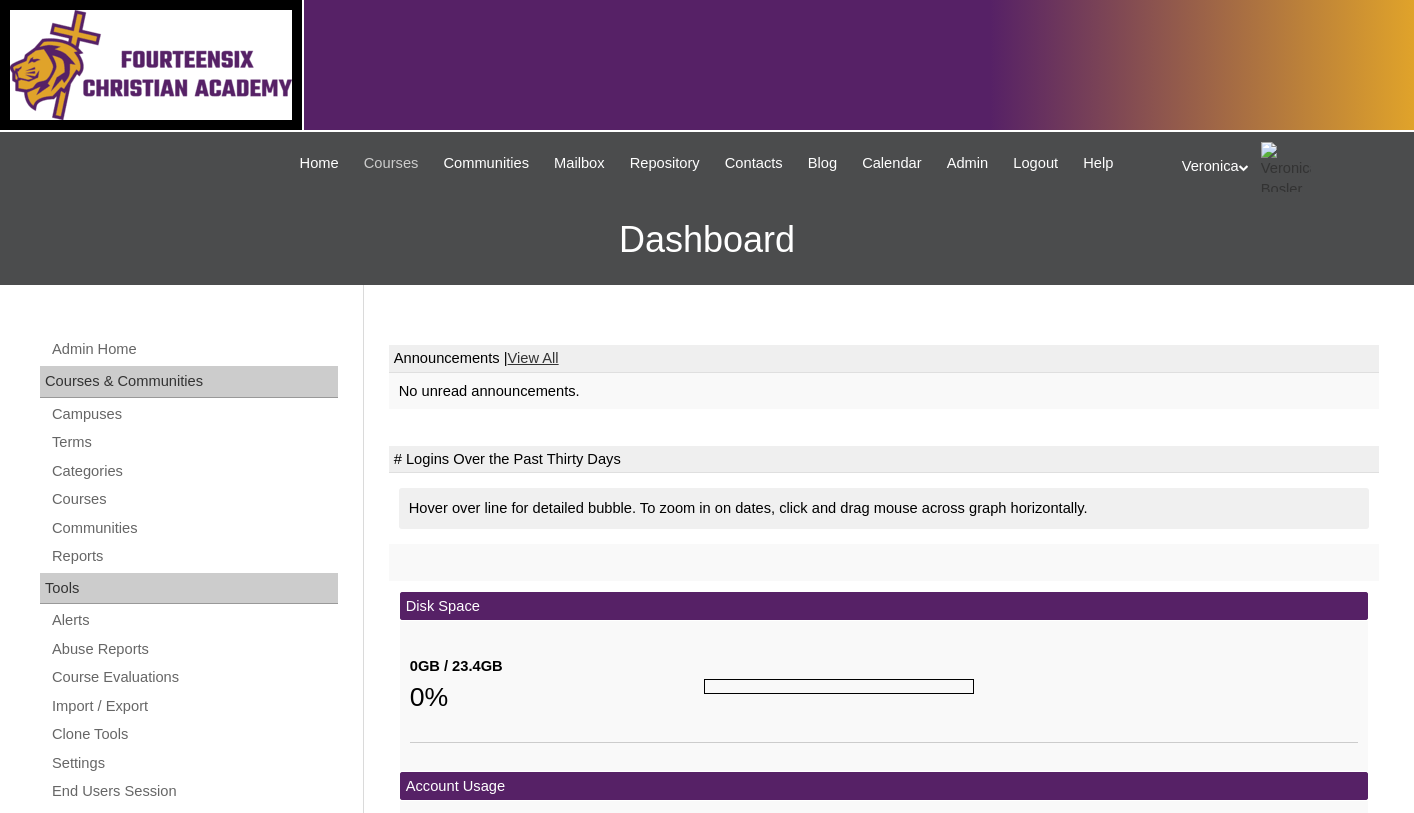 click on "Courses" at bounding box center [391, 163] 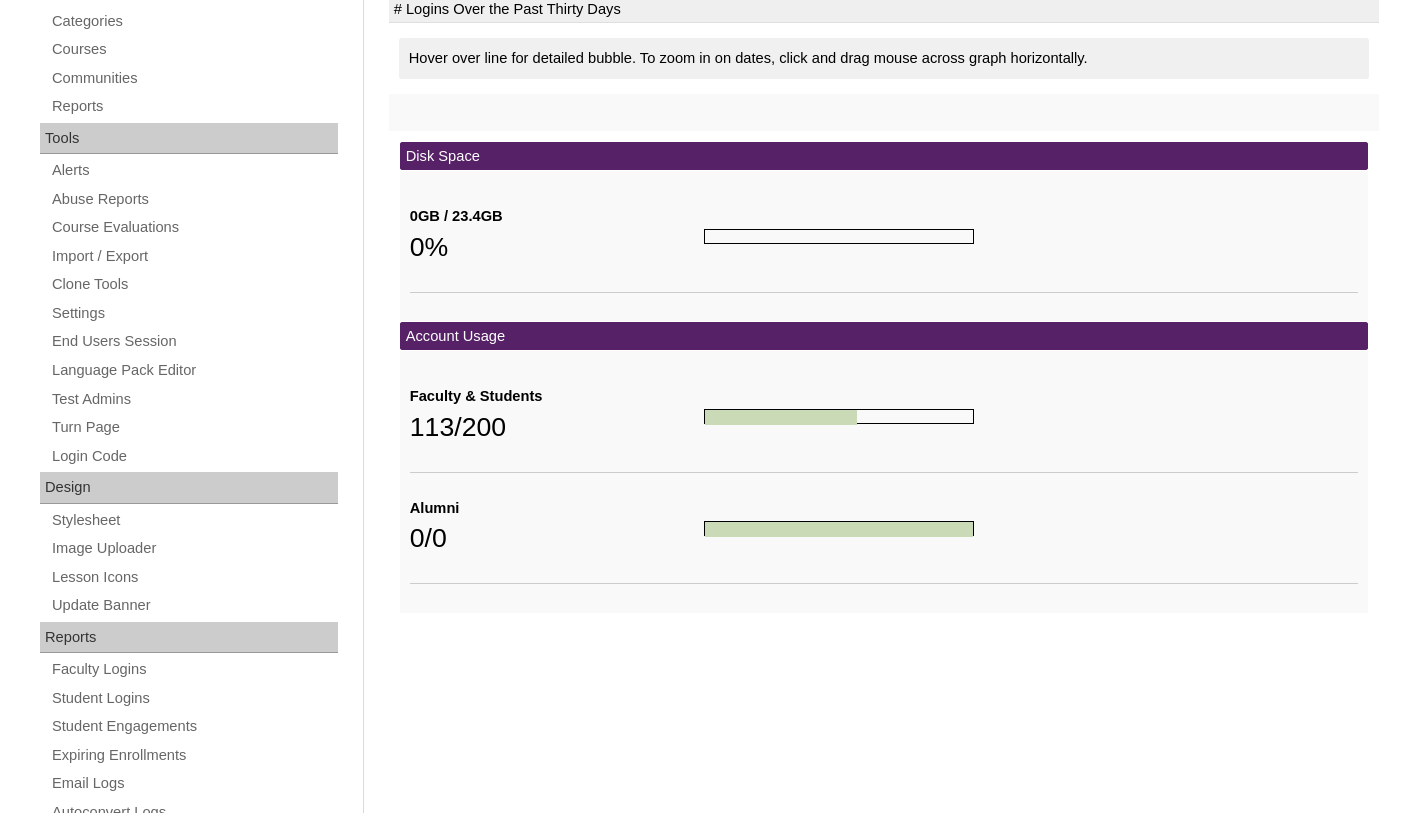 scroll, scrollTop: 463, scrollLeft: 0, axis: vertical 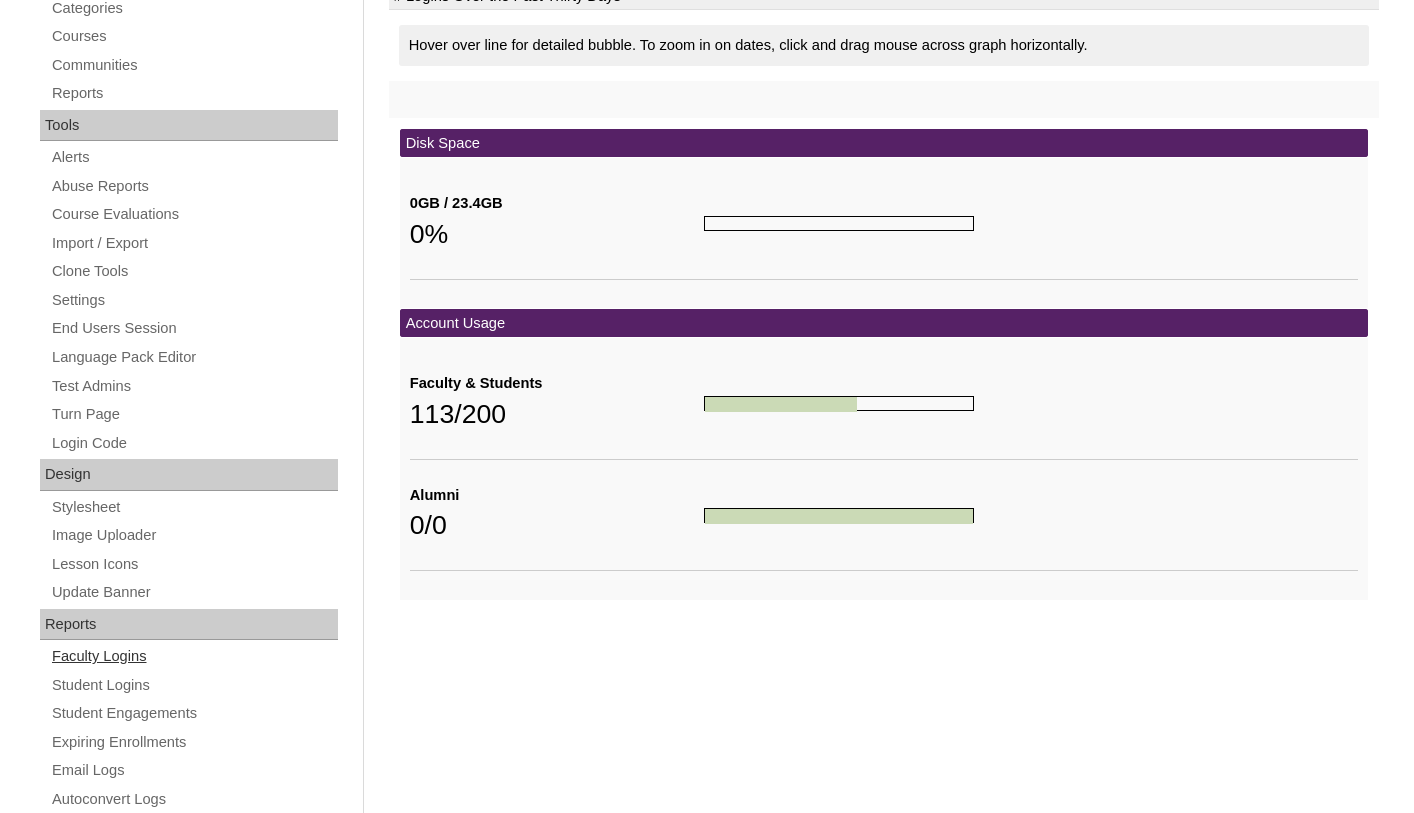 click on "Faculty Logins" at bounding box center [194, 656] 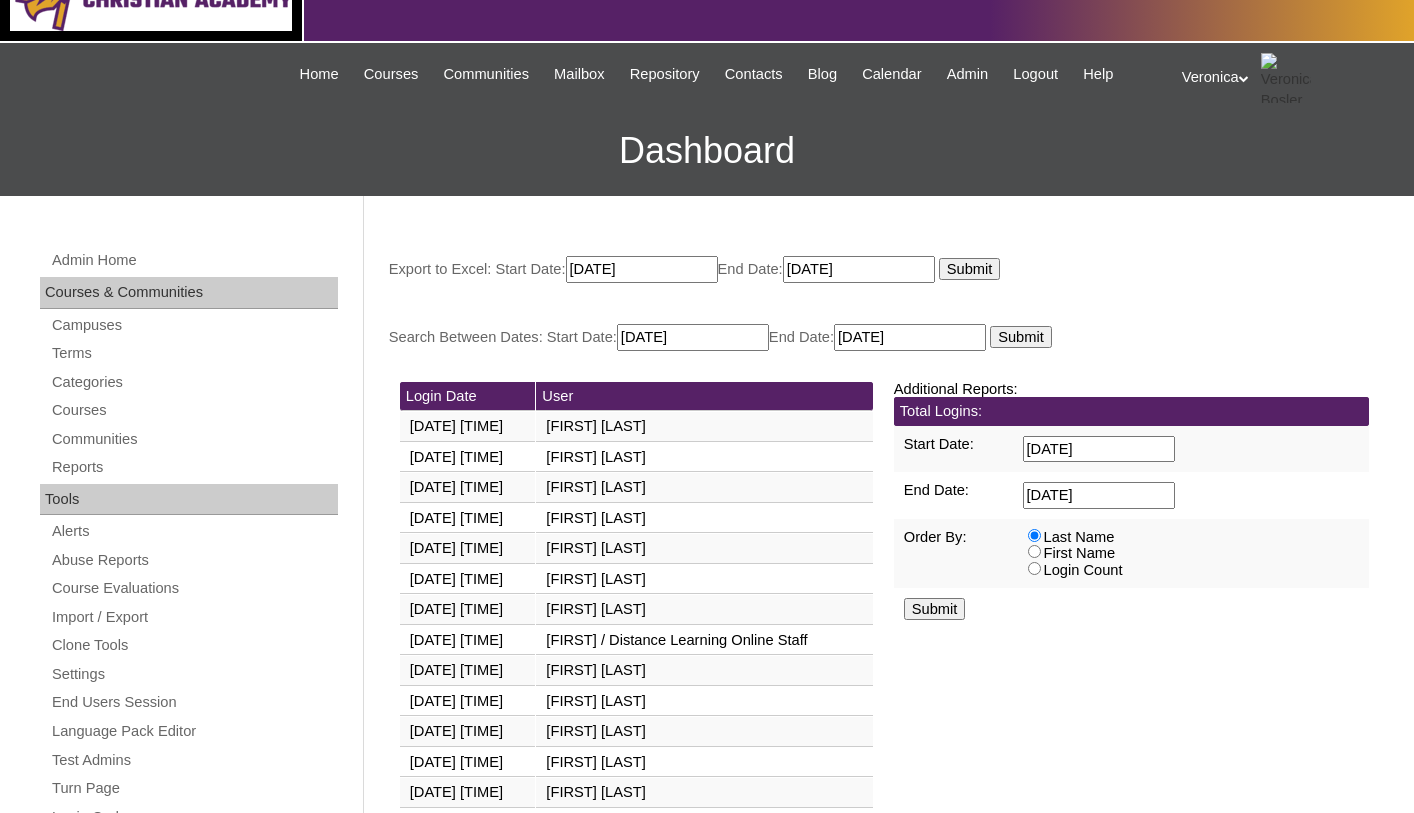 scroll, scrollTop: 118, scrollLeft: 0, axis: vertical 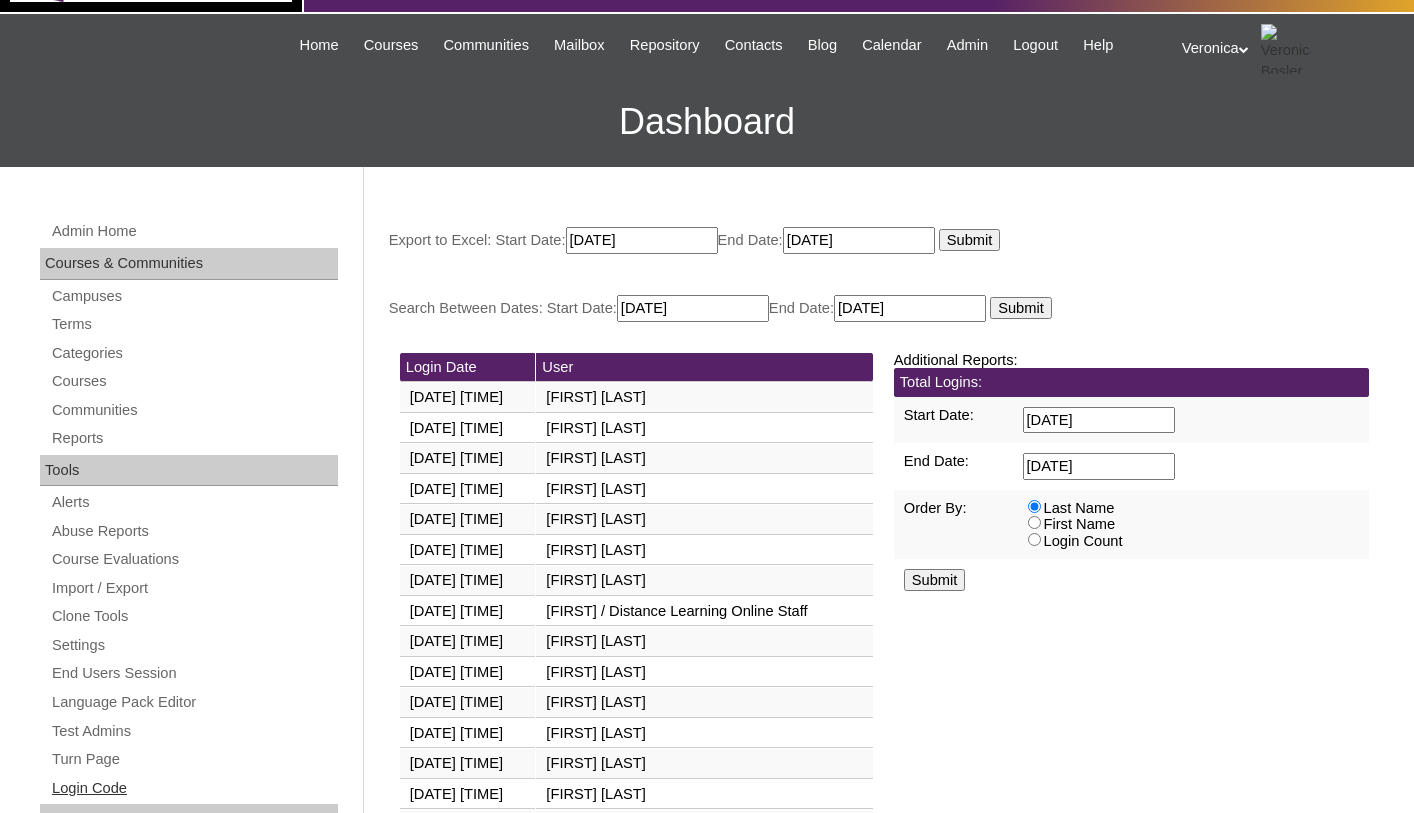 click on "Login Code" at bounding box center (194, 788) 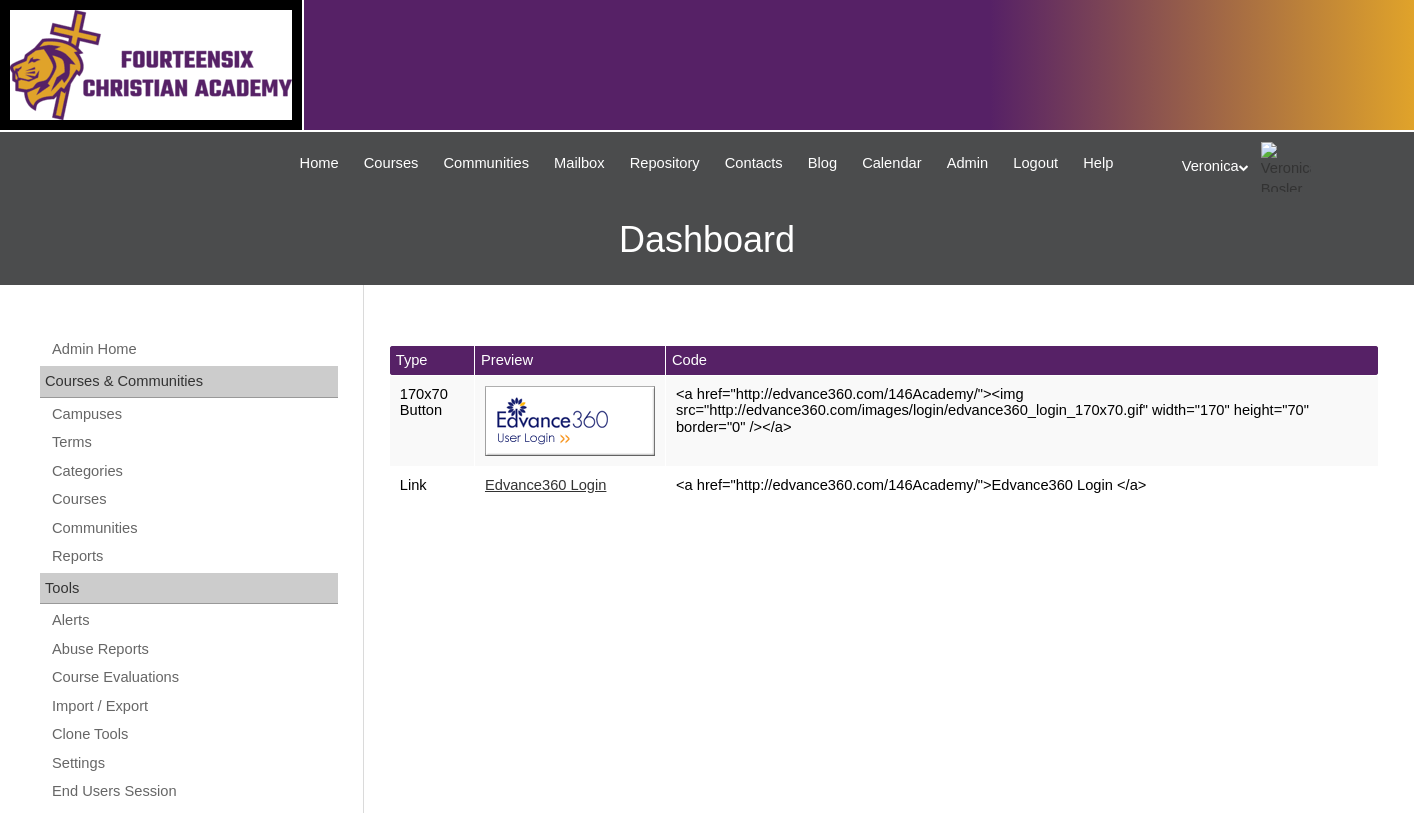 scroll, scrollTop: 0, scrollLeft: 0, axis: both 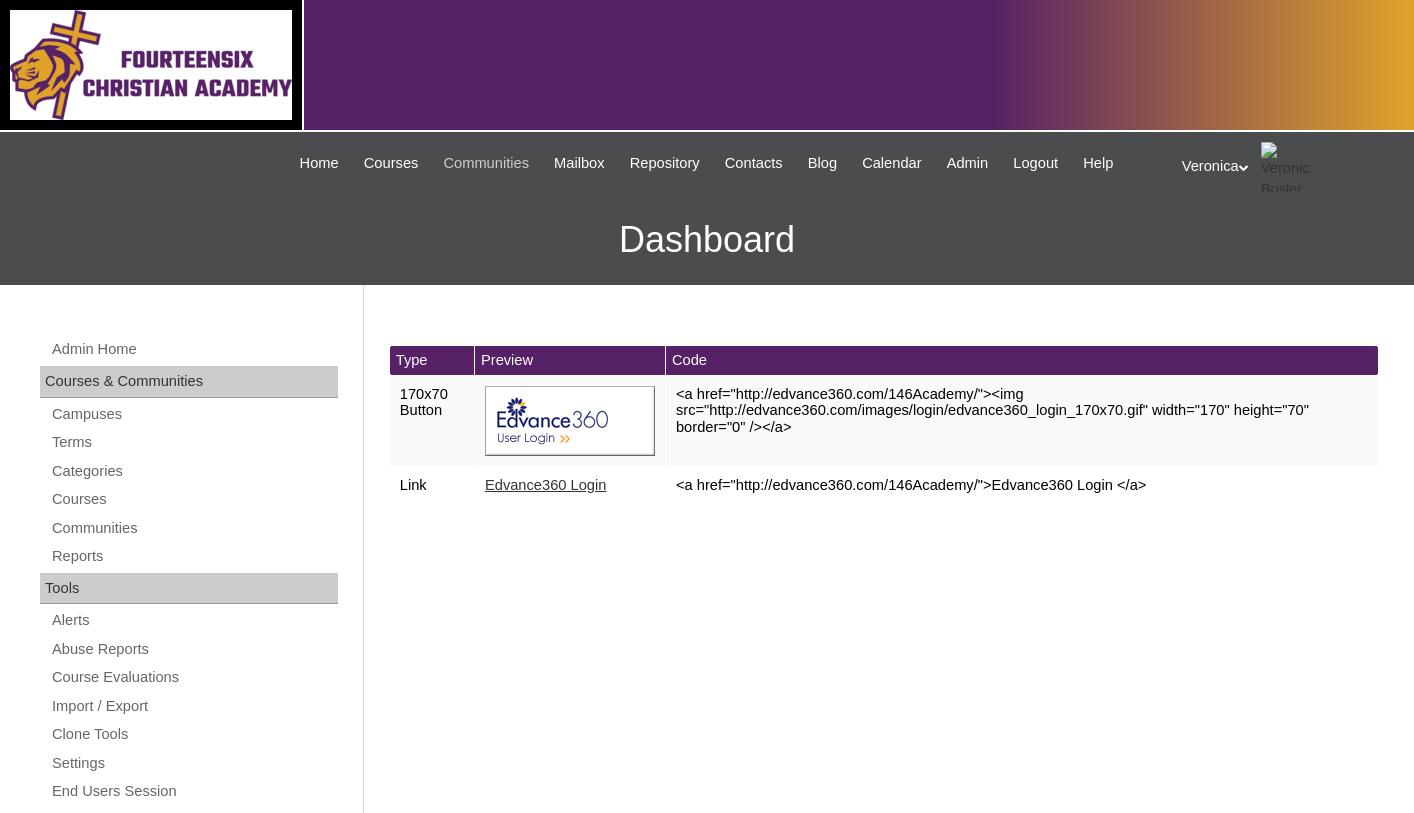 click on "Communities" at bounding box center [486, 163] 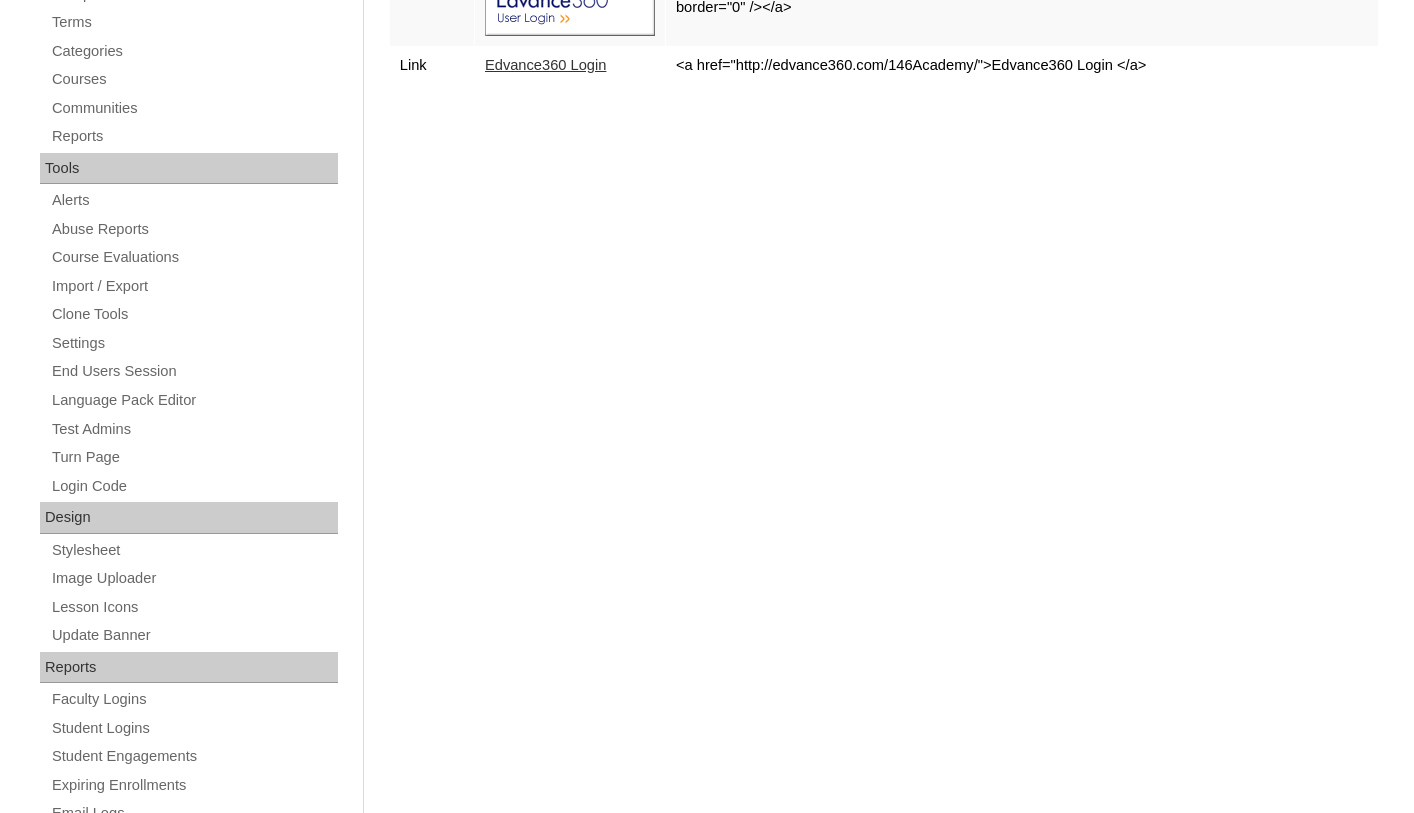 scroll, scrollTop: 394, scrollLeft: 0, axis: vertical 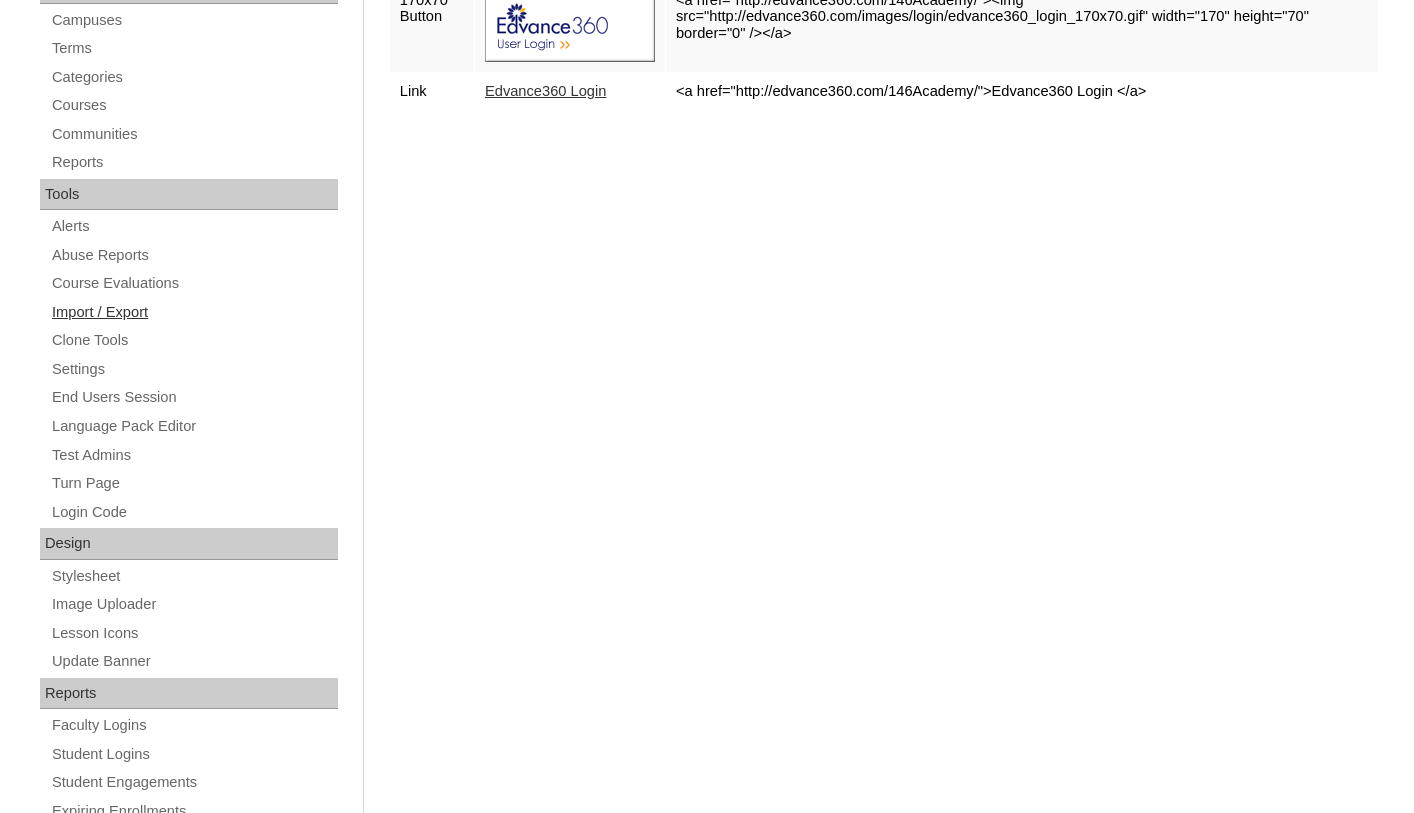 click on "Import / Export" at bounding box center [194, 312] 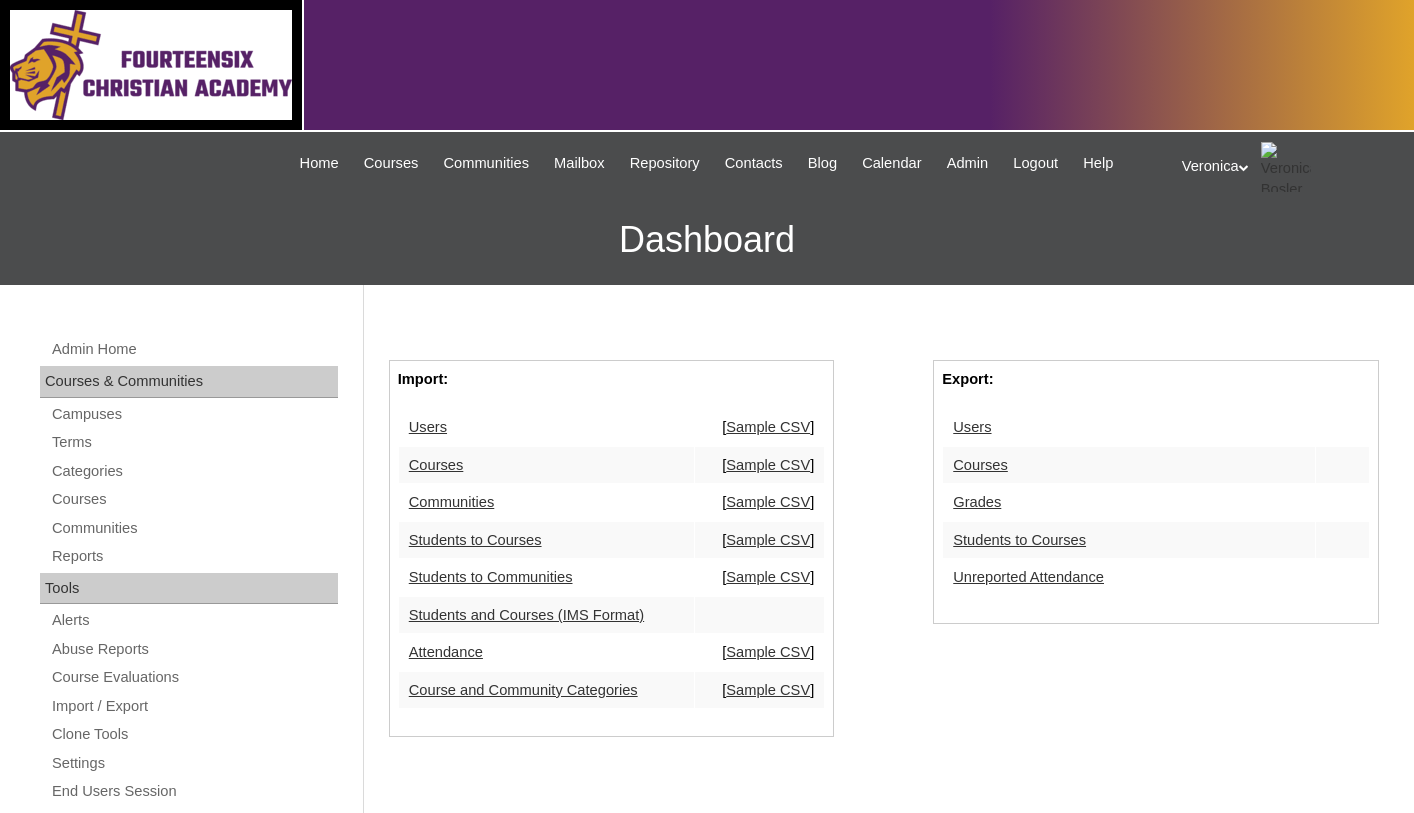 scroll, scrollTop: 0, scrollLeft: 0, axis: both 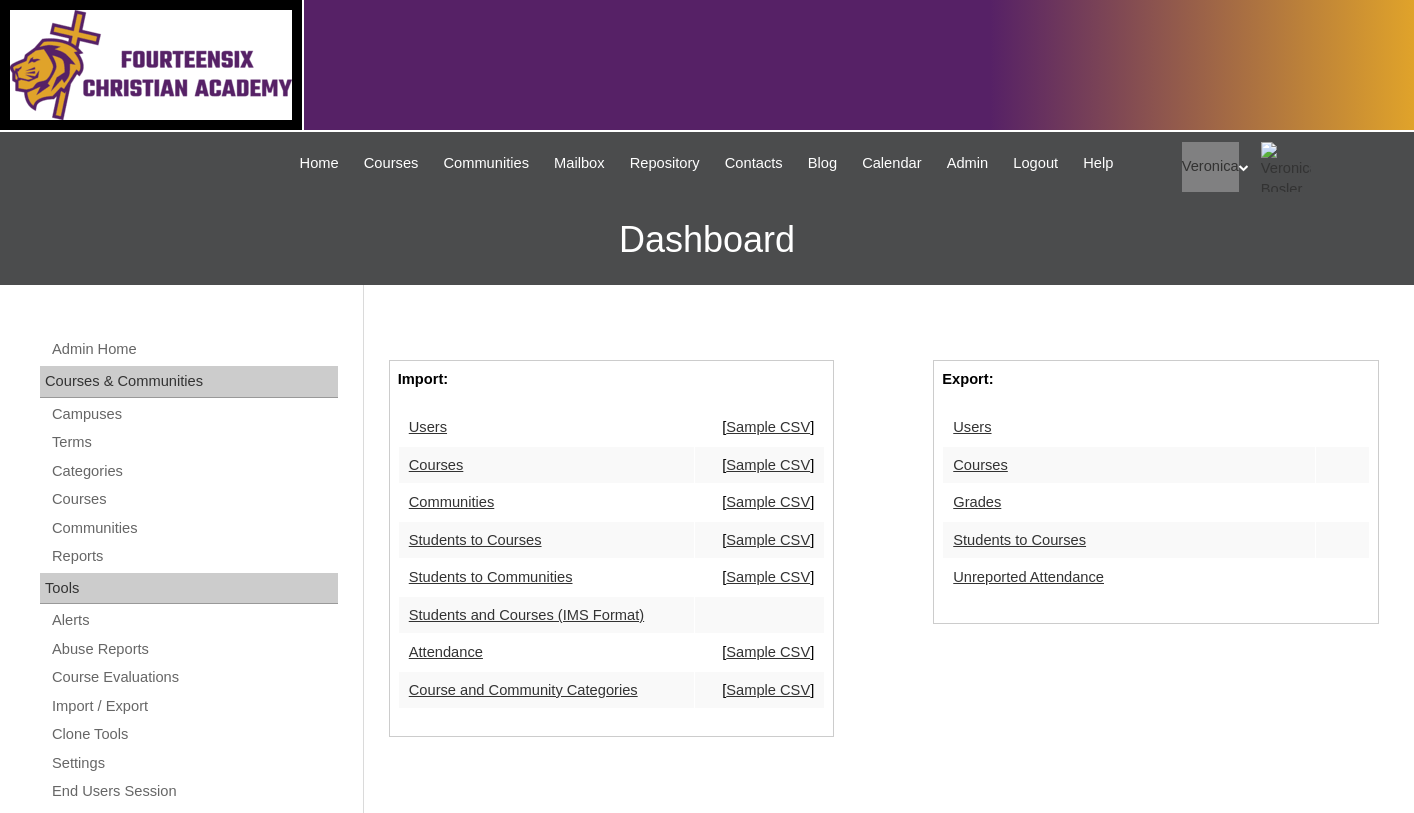 click at bounding box center [707, 66] 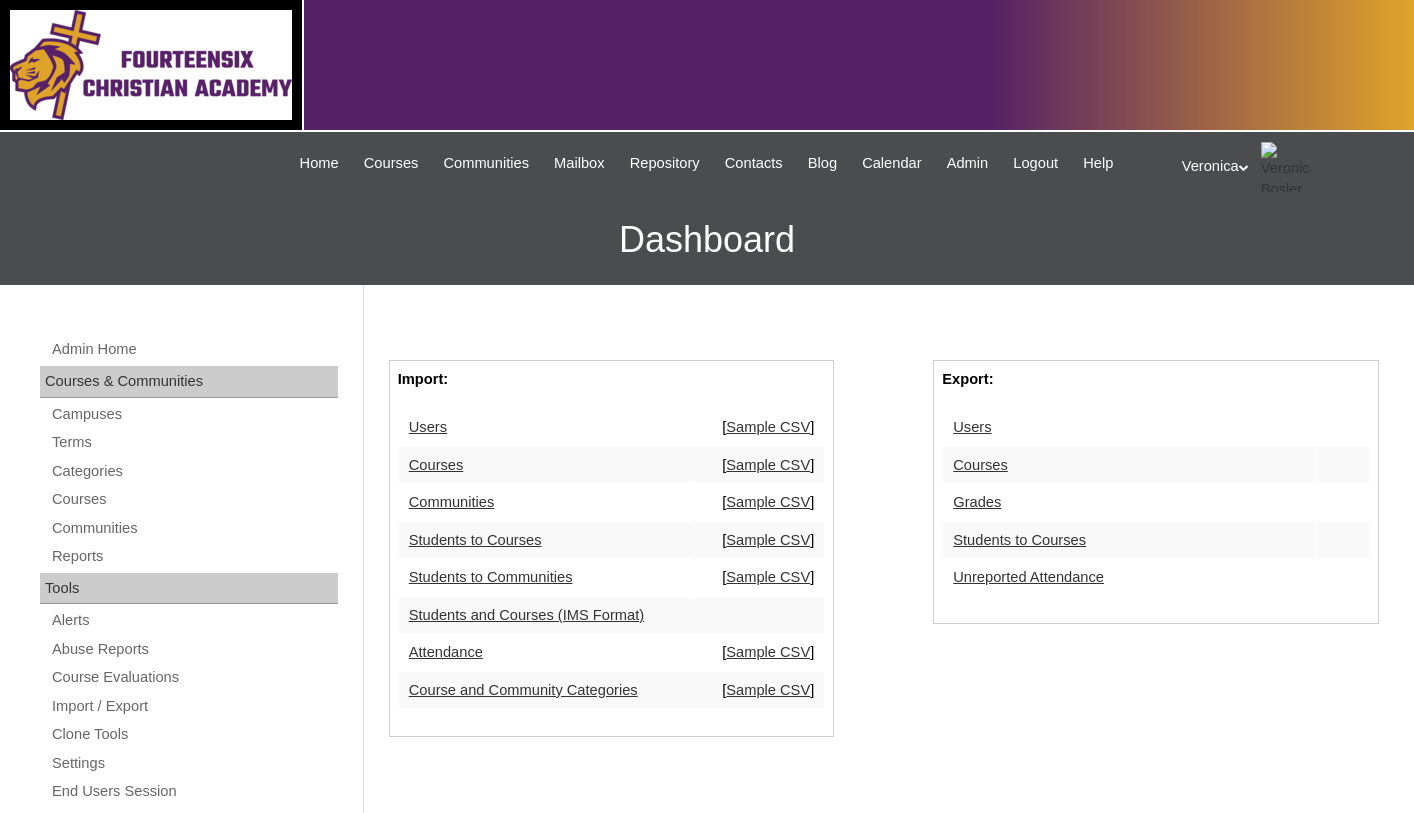 click on "Admin Home
Courses & Communities
Campuses
Terms
Categories
Courses
Communities
Reports
Tools
Alerts
Abuse Reports
Course Evaluations
Import / Export
Clone Tools
Settings
End Users Session
Language Pack Editor
Test Admins
Turn Page
Login Code
Design
Stylesheet
Image Uploader
Lesson Icons
Update Banner
Reports
Faculty Logins
Student Logins
Student Engagements
Expiring Enrollments
Email Logs
Autoconvert Logs
Certificates
Language Filter
Dormant Students
Query Builder
Support
Internal Help Desk
Import:
Users
[ Sample CSV ]
Courses
[ Sample CSV ]
Communities
[ Sample CSV ]
Students to Courses
[ Sample CSV ]
Students to Communities
[ Sample CSV ]
[" at bounding box center [707, 885] 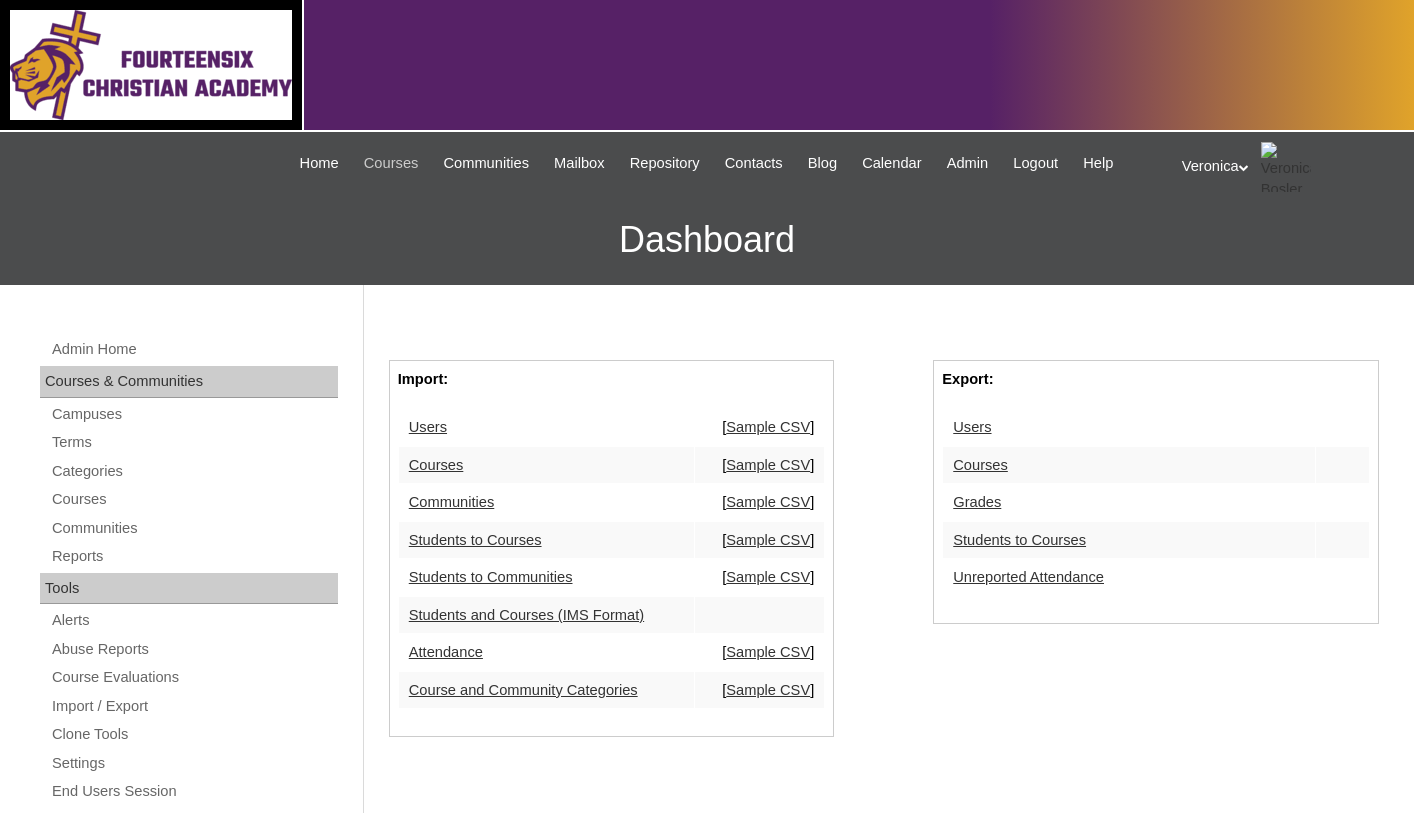 click on "Courses" at bounding box center (391, 163) 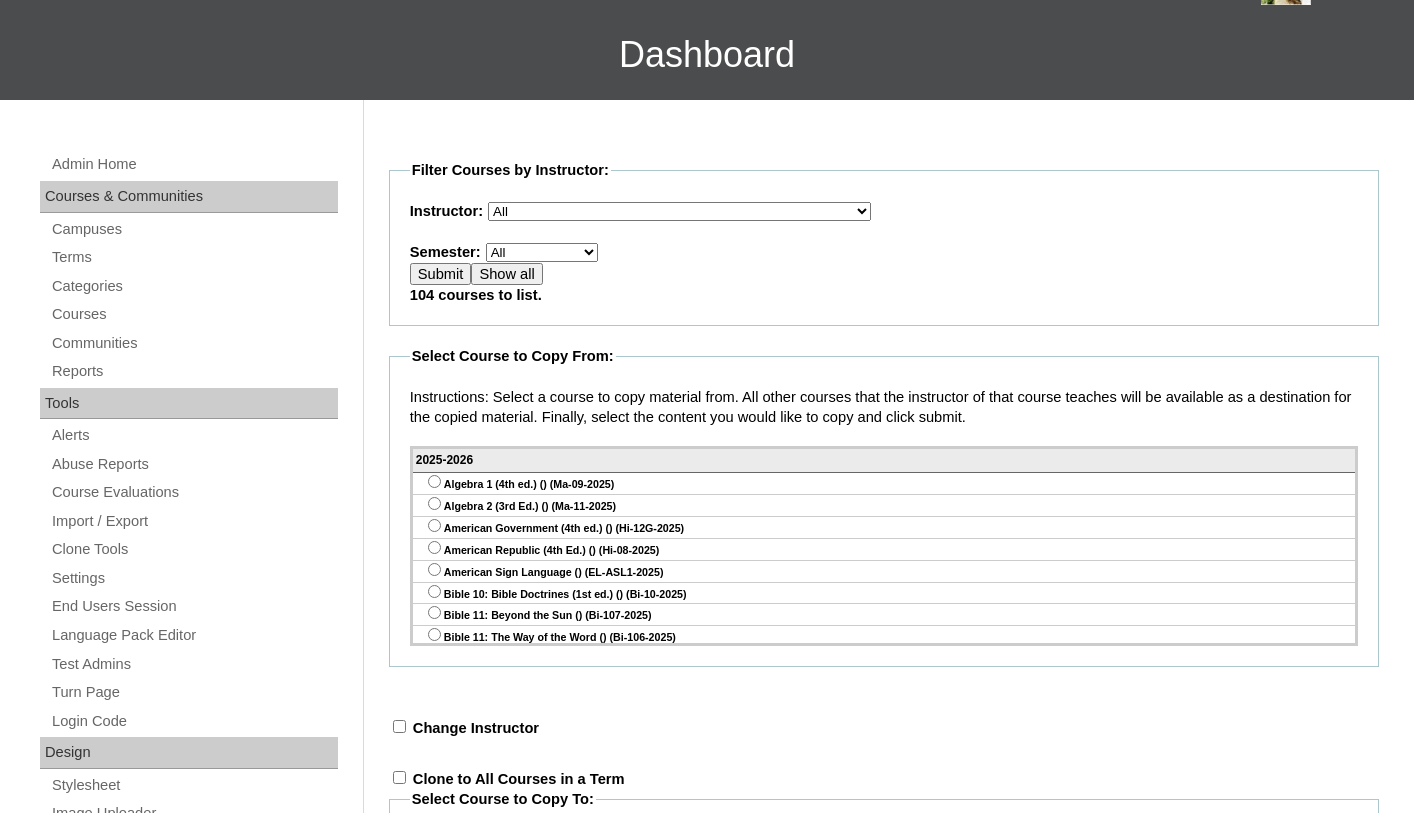 scroll, scrollTop: 165, scrollLeft: 0, axis: vertical 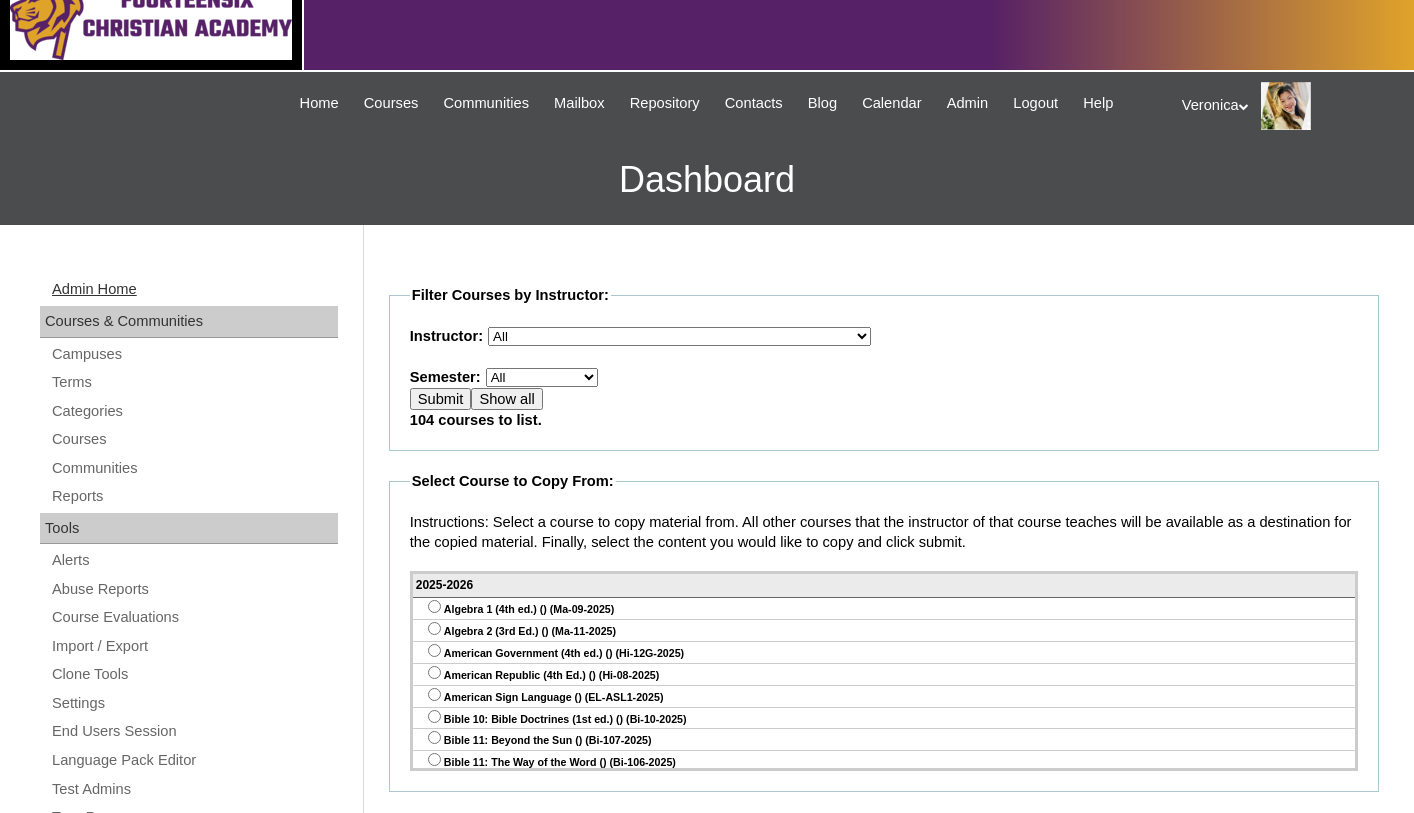 click on "Admin Home" at bounding box center (194, 289) 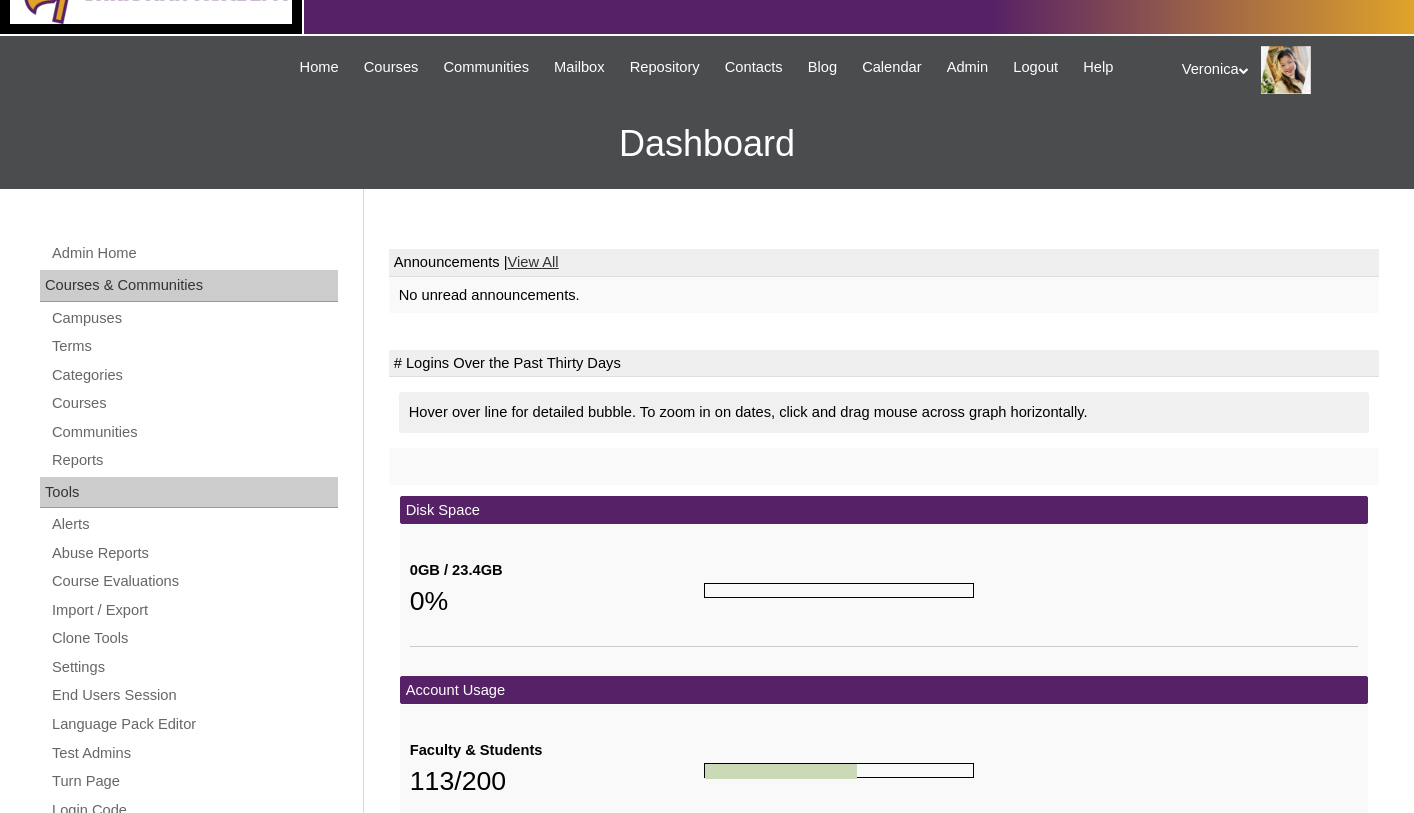 scroll, scrollTop: 90, scrollLeft: 0, axis: vertical 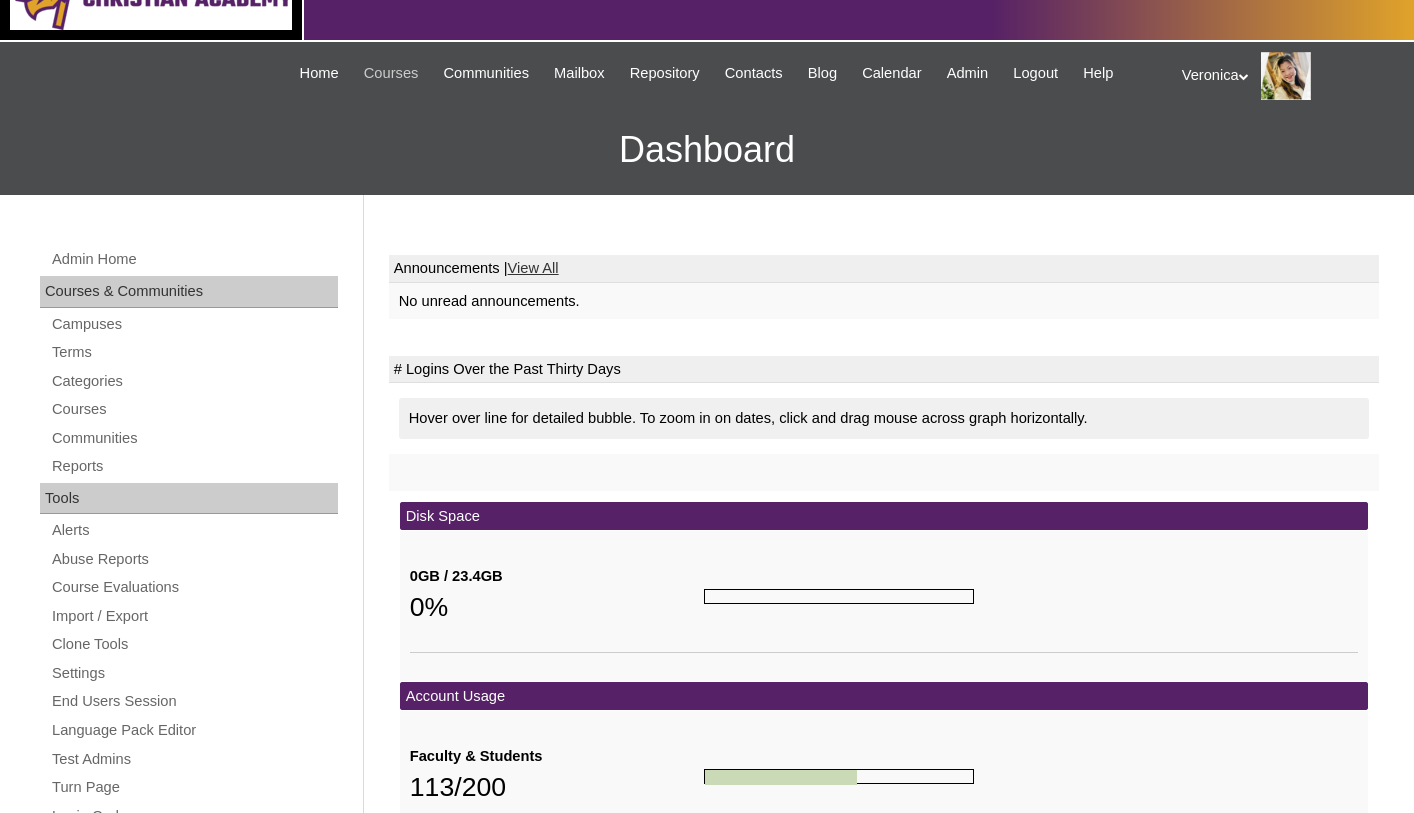 click on "Courses" at bounding box center (391, 73) 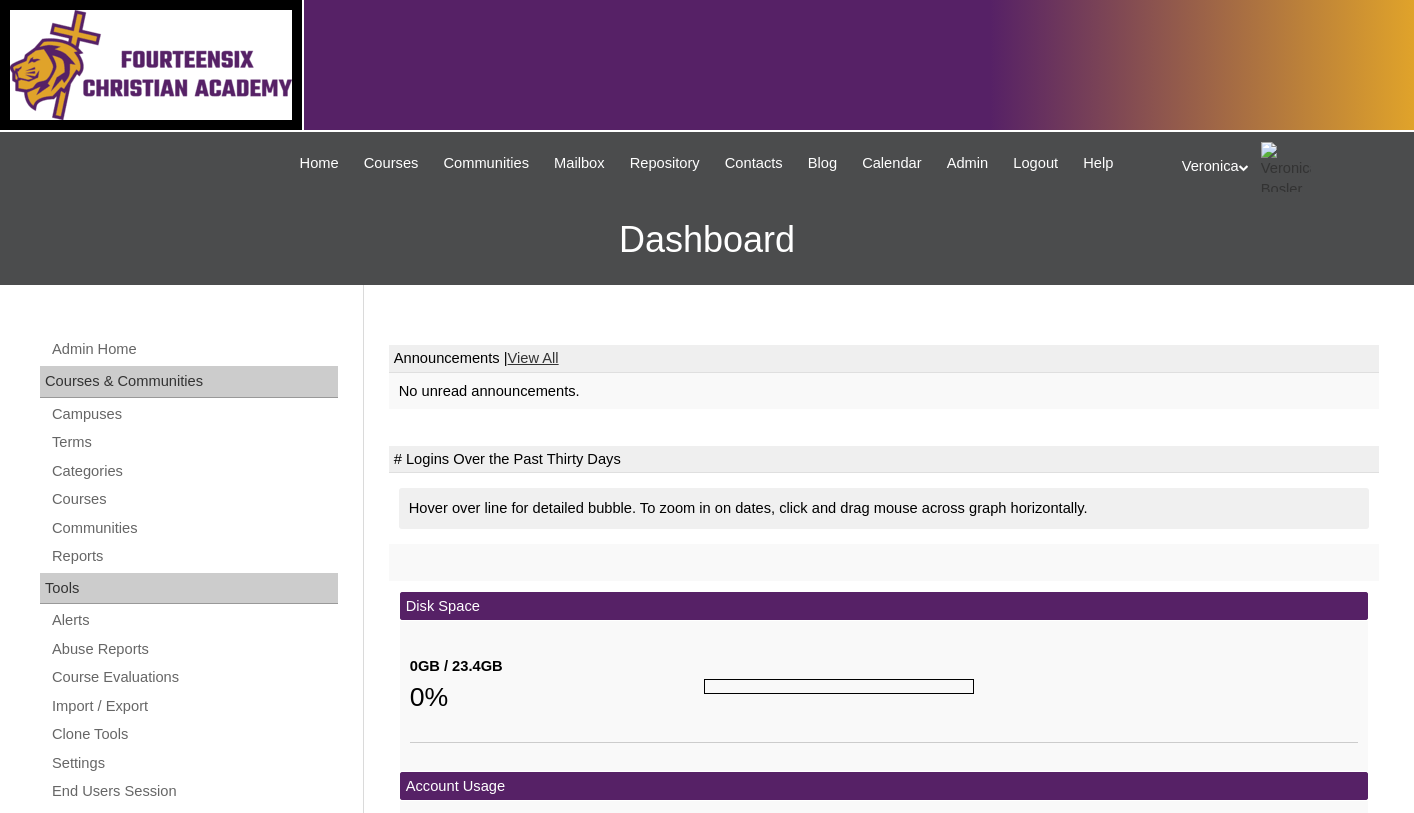 scroll, scrollTop: 0, scrollLeft: 0, axis: both 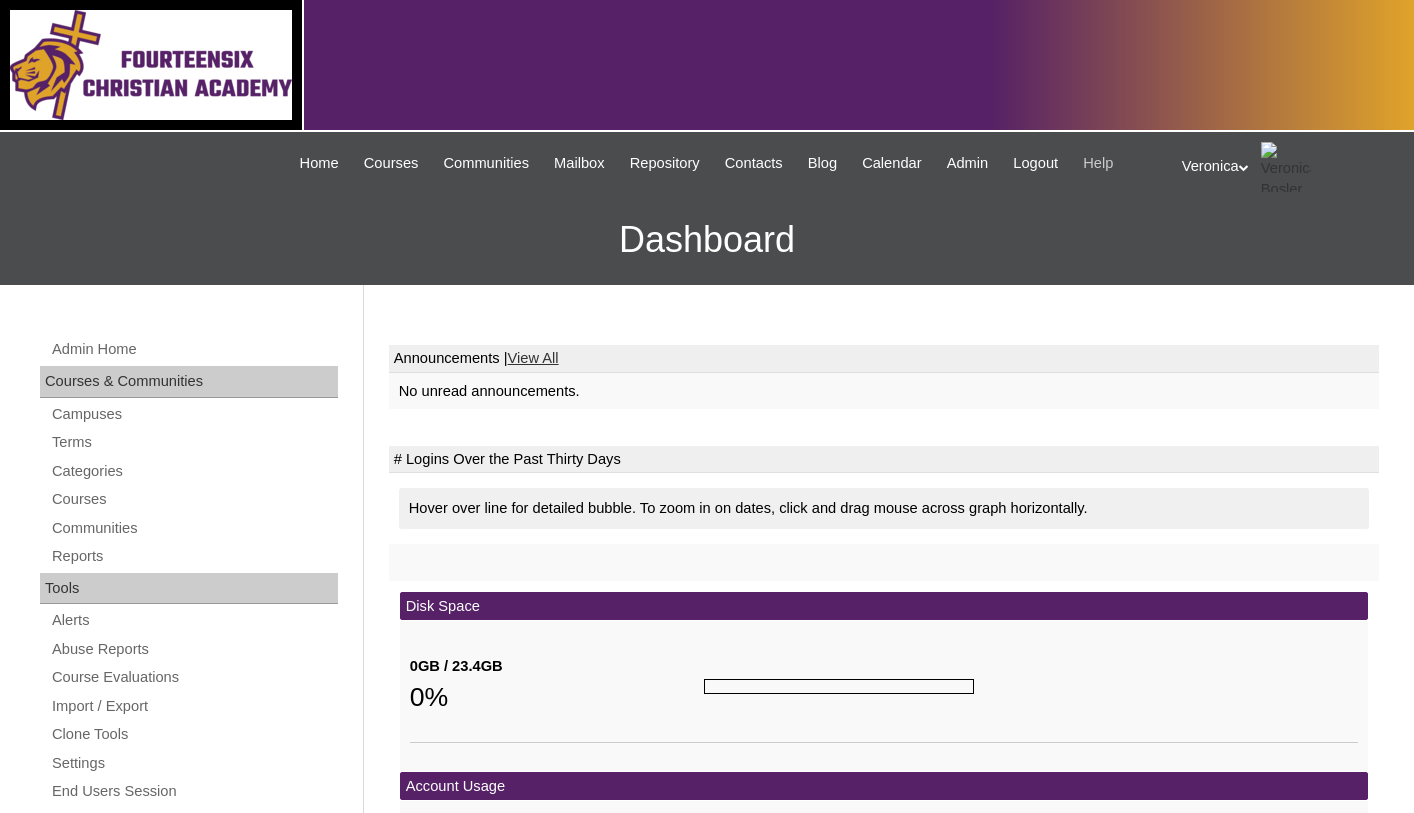 click on "Help" at bounding box center [1098, 163] 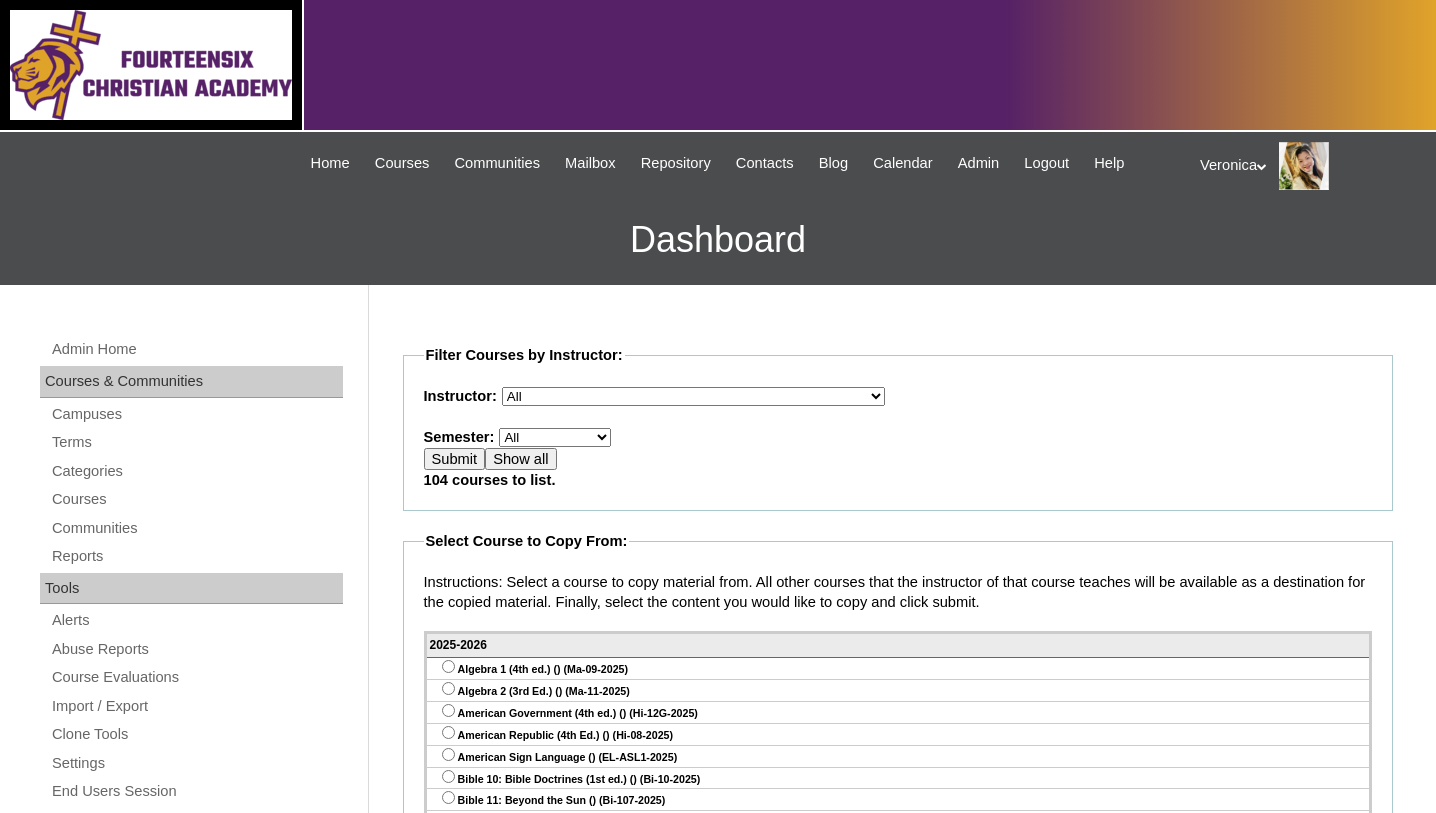 scroll, scrollTop: 0, scrollLeft: 0, axis: both 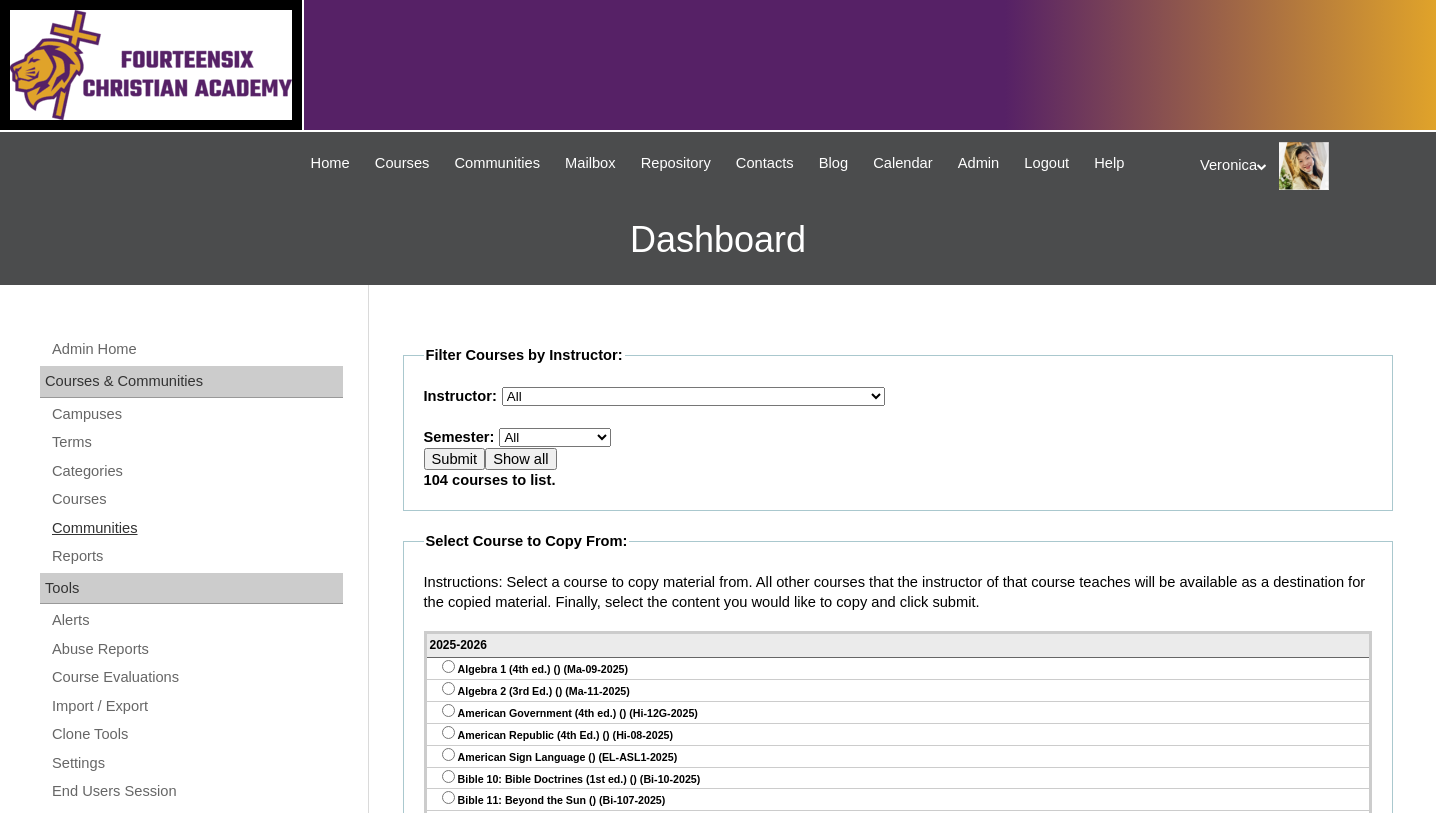 click on "Communities" at bounding box center [196, 528] 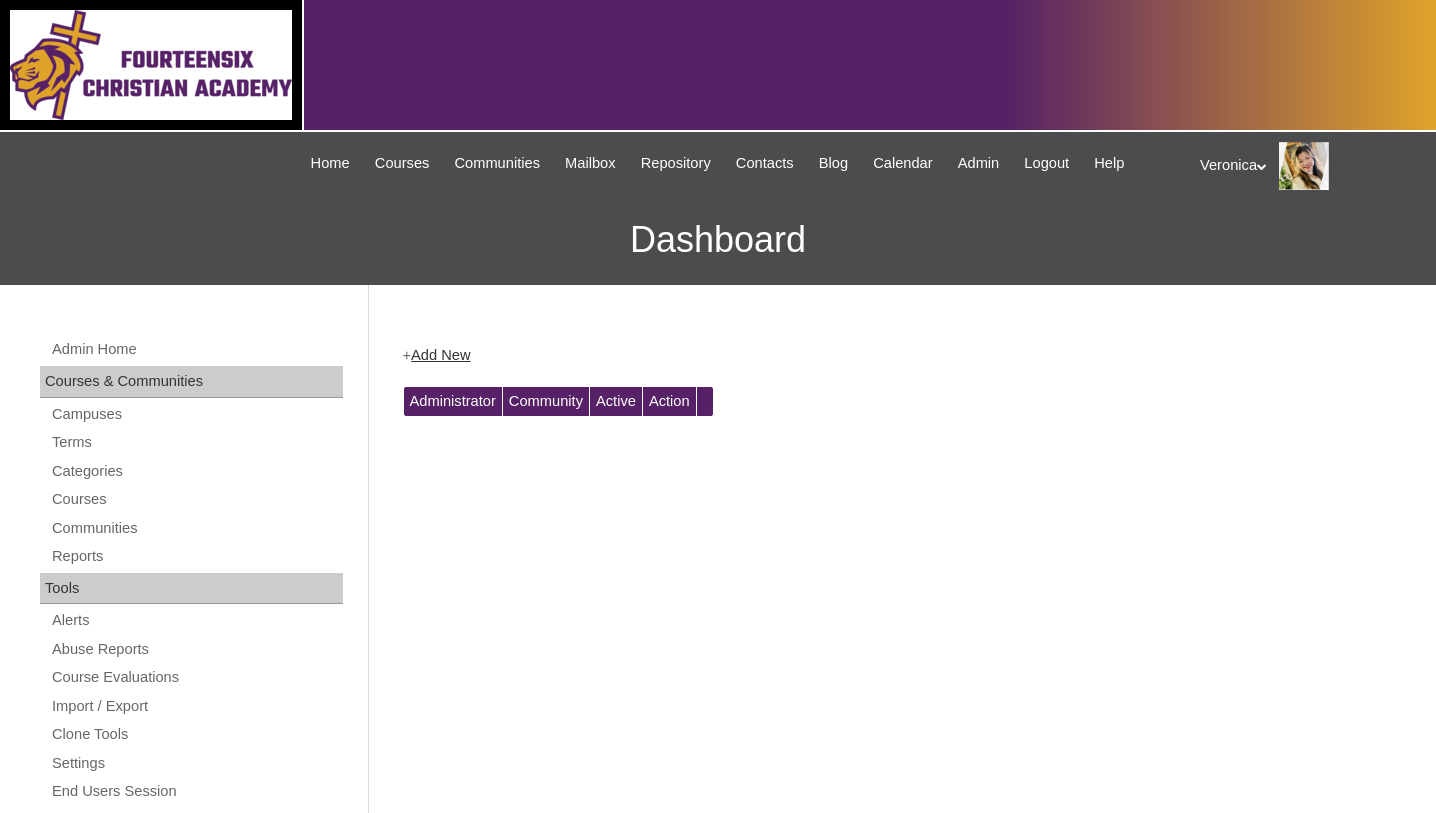scroll, scrollTop: 0, scrollLeft: 0, axis: both 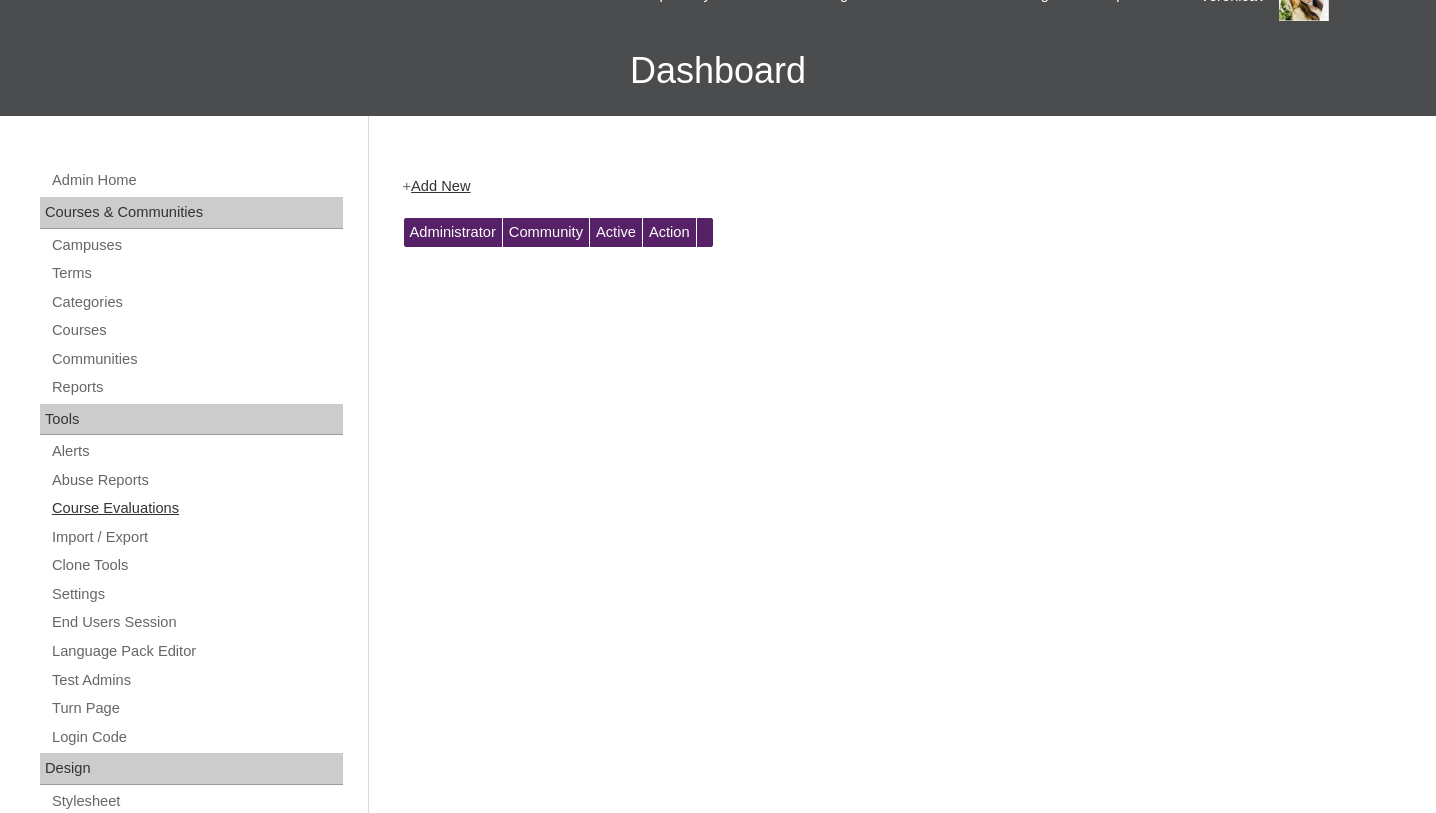 click on "Course Evaluations" at bounding box center (196, 508) 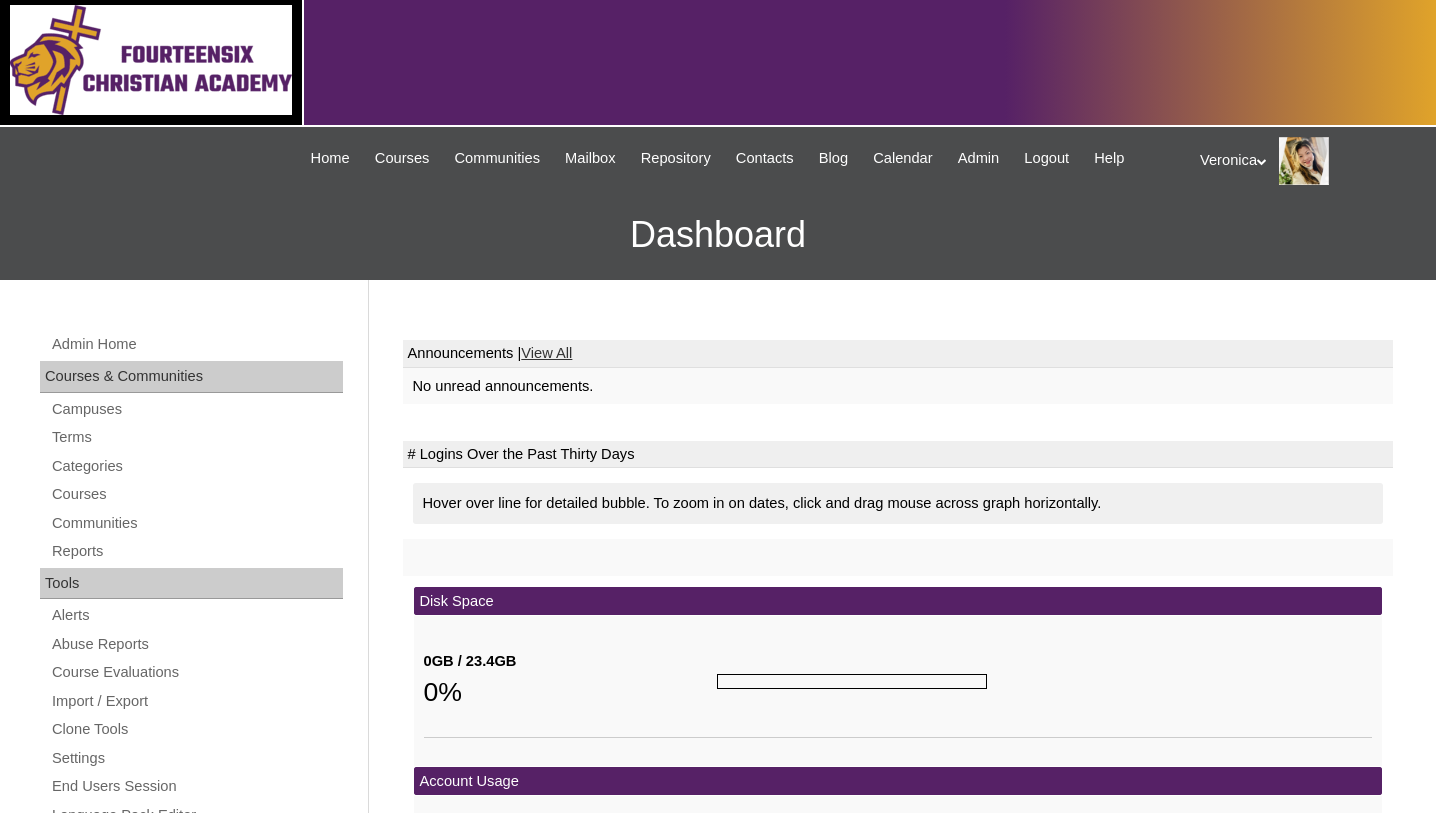 scroll, scrollTop: 0, scrollLeft: 0, axis: both 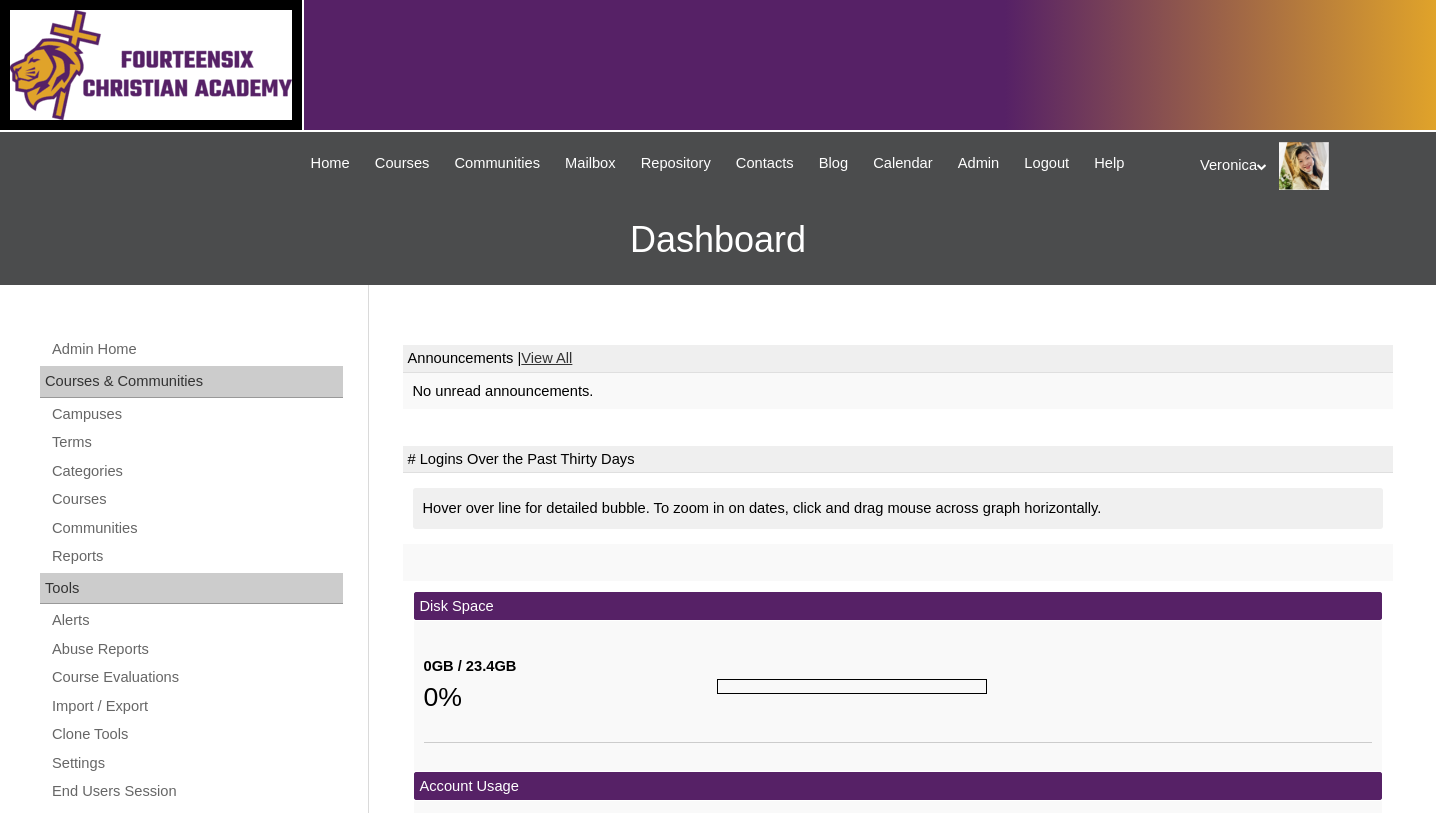 click on "Admin Home
Courses & Communities
Campuses
Terms
Categories
Courses
Communities
Reports
Tools
Alerts
Abuse Reports
Course Evaluations
Import / Export
Clone Tools
Settings
End Users Session
Language Pack Editor
Test Admins
Turn Page
Login Code
Design
Stylesheet
Image Uploader
Lesson Icons
Update Banner
Reports
Faculty Logins
Student Logins
Student Engagements
Expiring Enrollments
Email Logs
Autoconvert Logs
Certificates
Language Filter
Dormant Students
Query Builder
Support
Internal Help Desk" at bounding box center [194, 870] 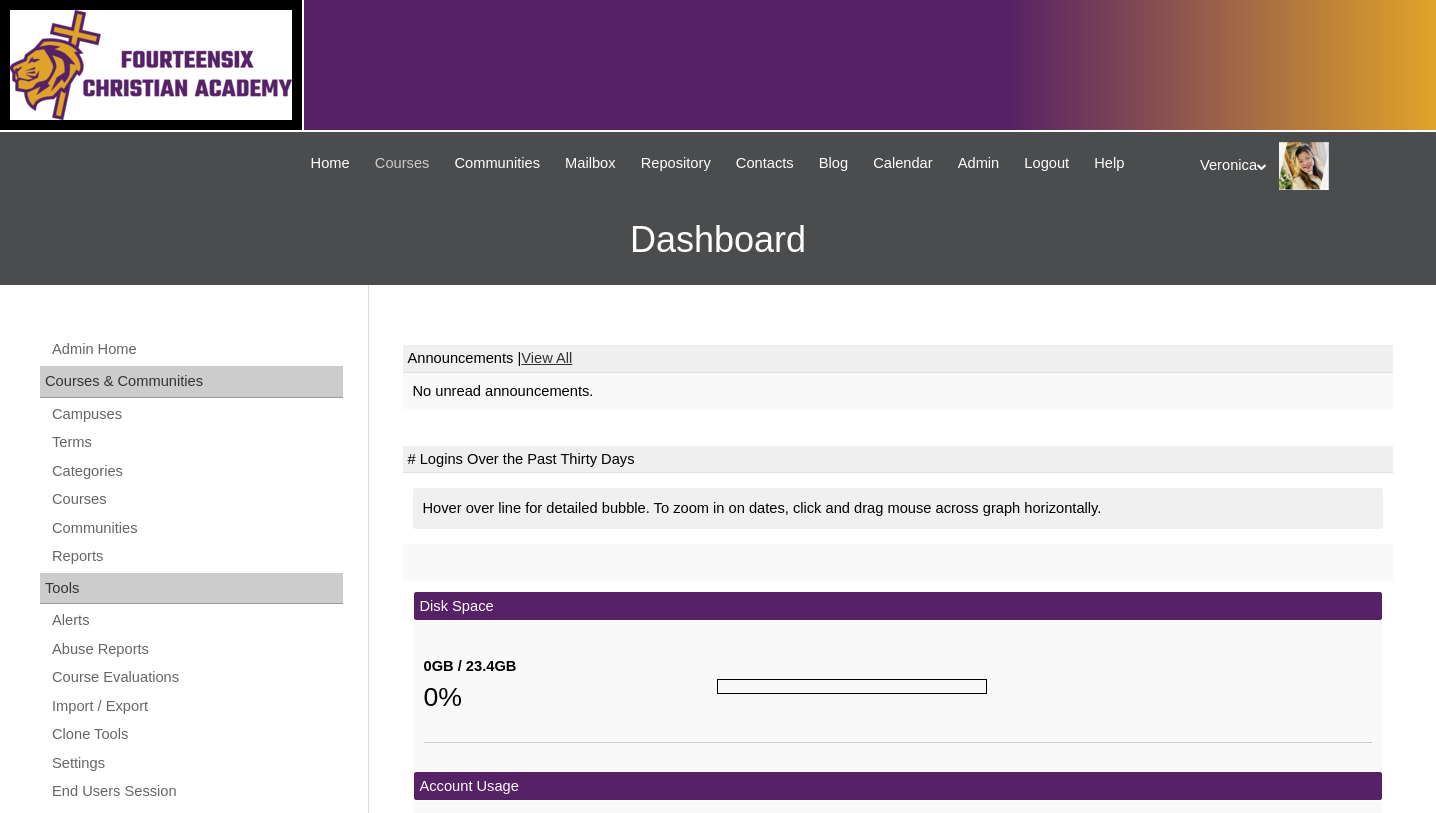click on "Courses" at bounding box center [402, 163] 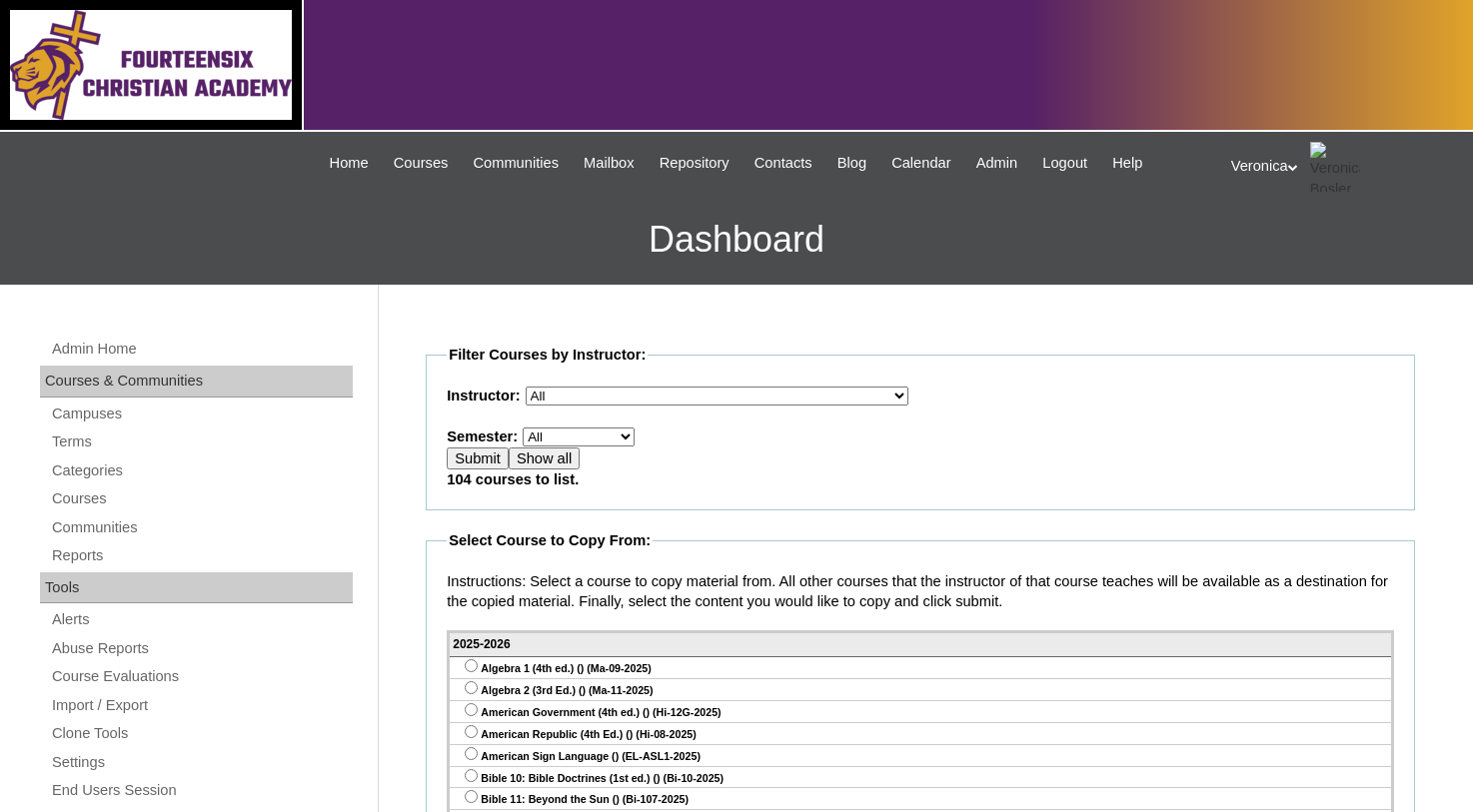 scroll, scrollTop: 290, scrollLeft: 0, axis: vertical 